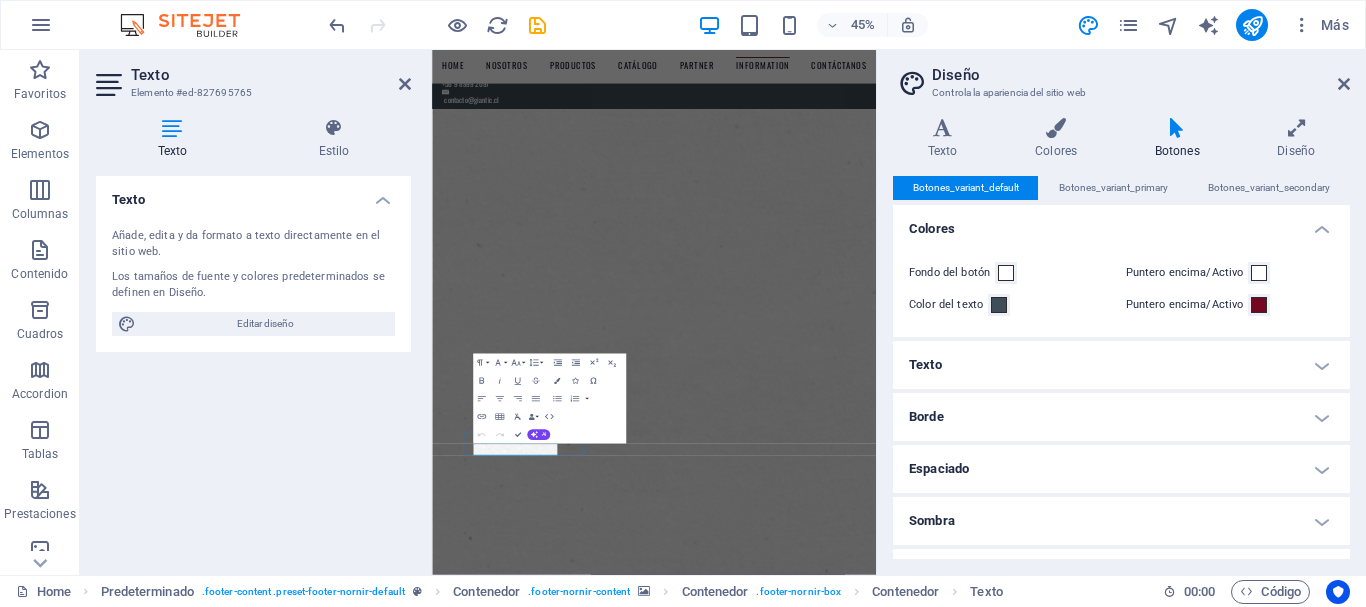 scroll, scrollTop: 8641, scrollLeft: 0, axis: vertical 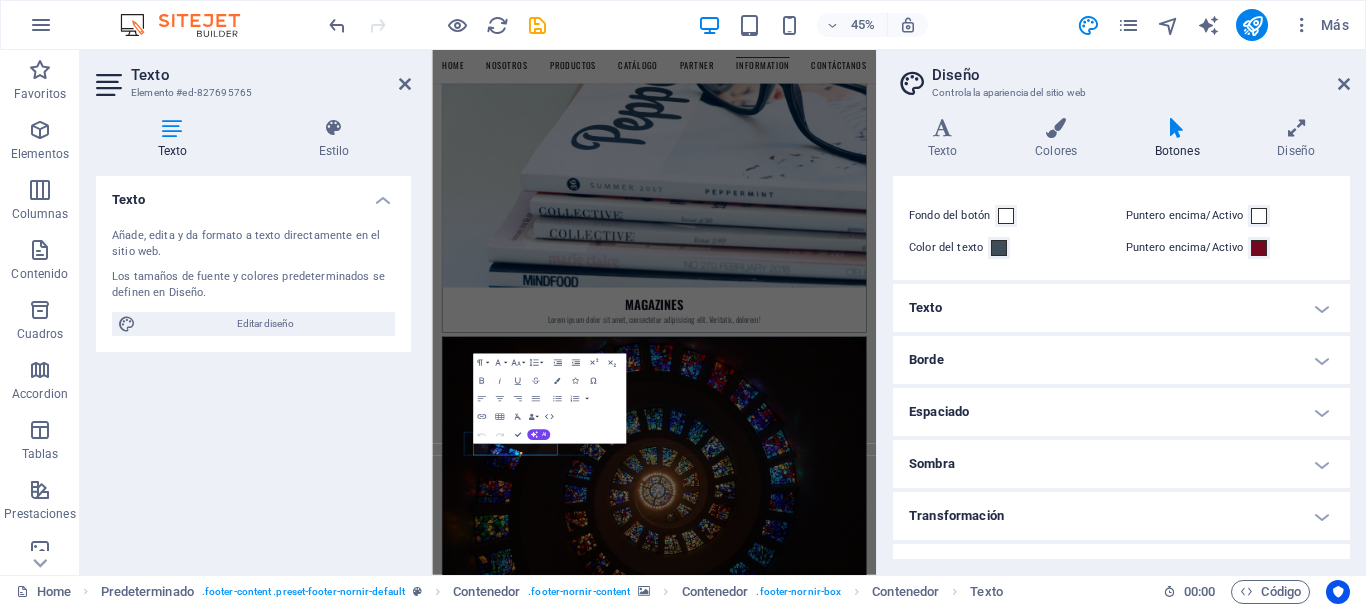 click on "Texto" at bounding box center [1121, 308] 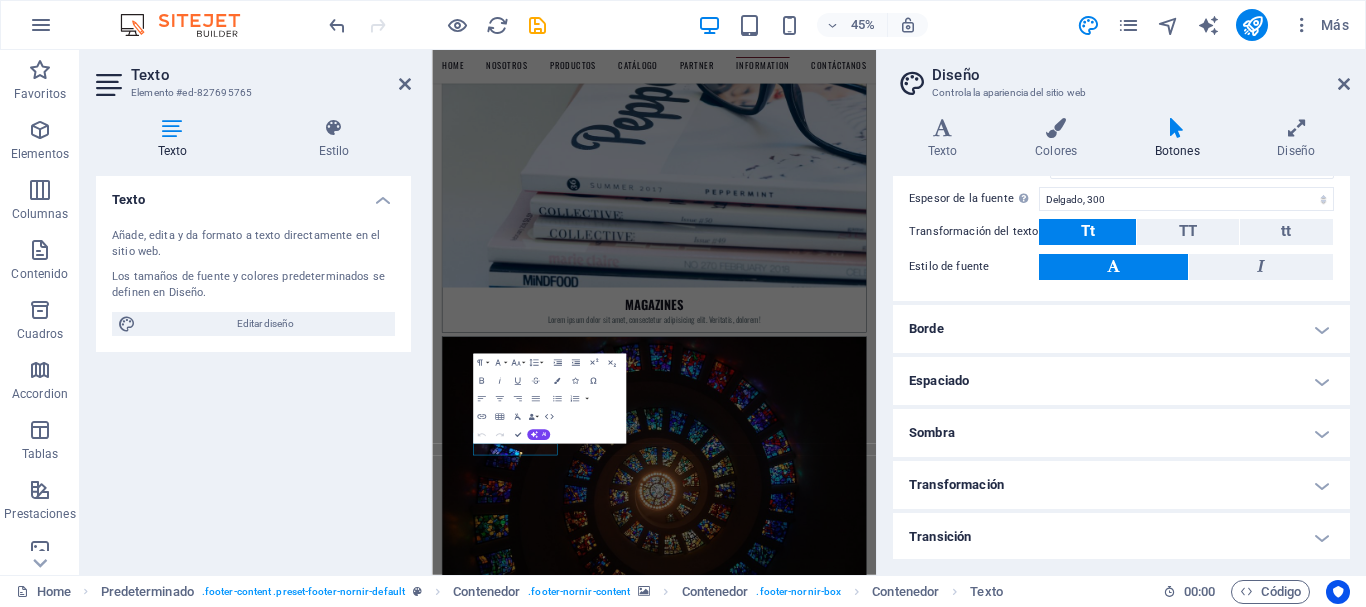 scroll, scrollTop: 379, scrollLeft: 0, axis: vertical 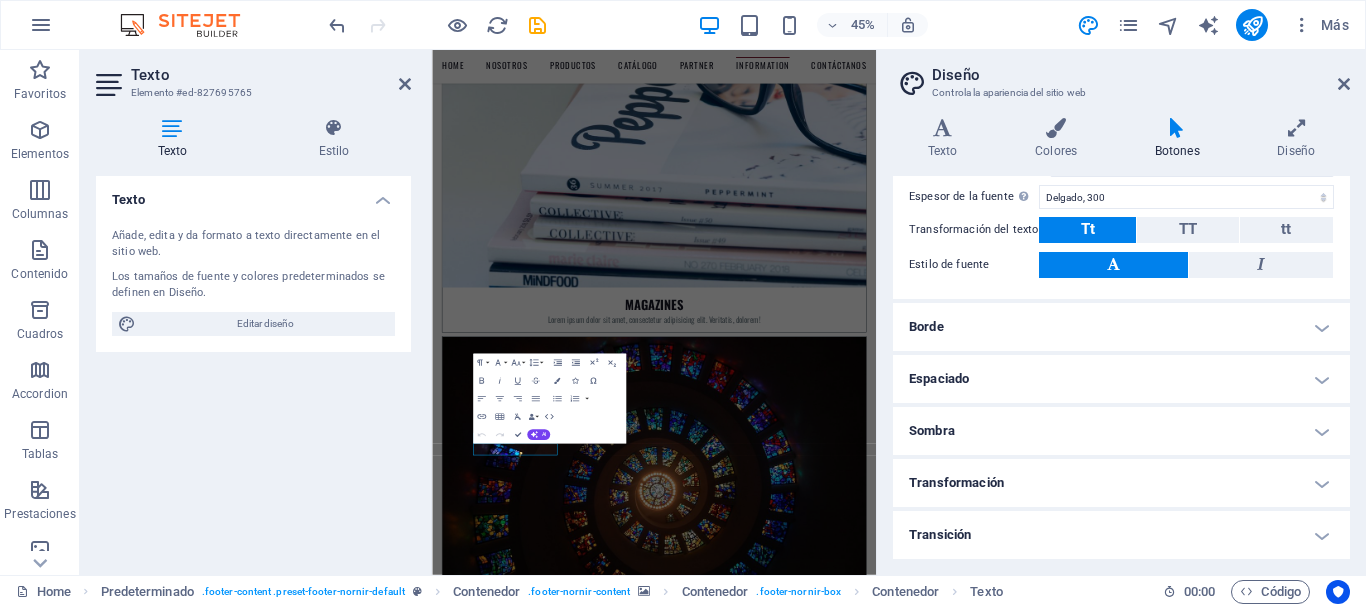 click at bounding box center (1177, 128) 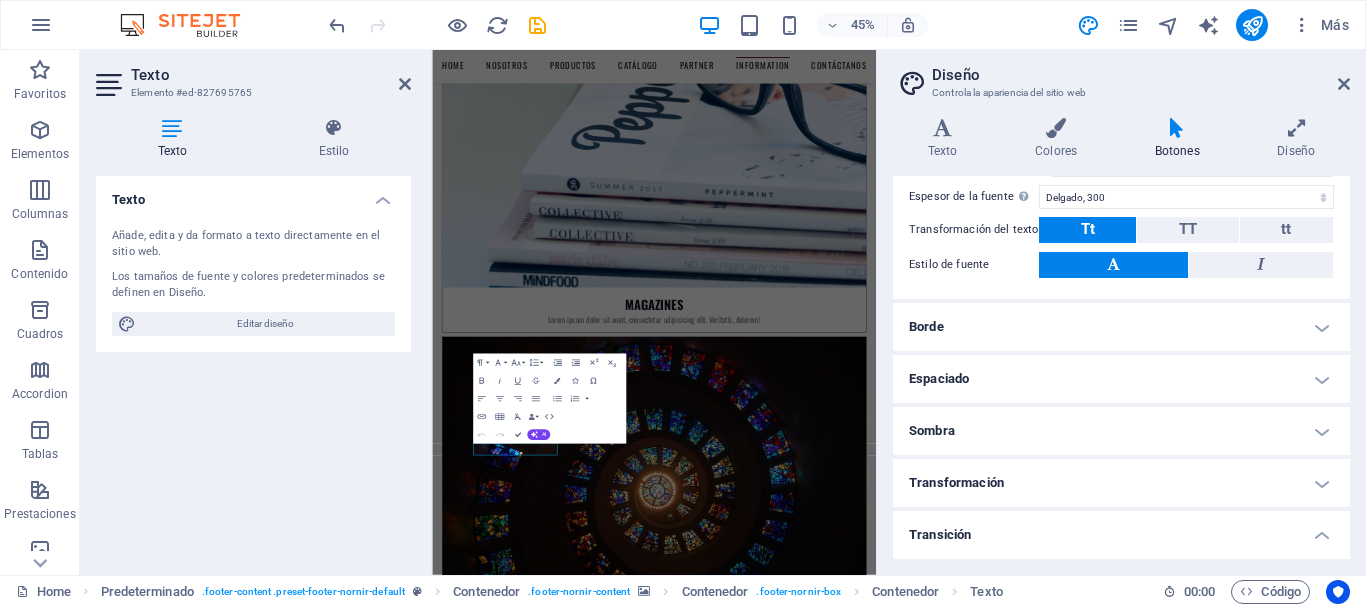 click on "Transición" at bounding box center [1121, 529] 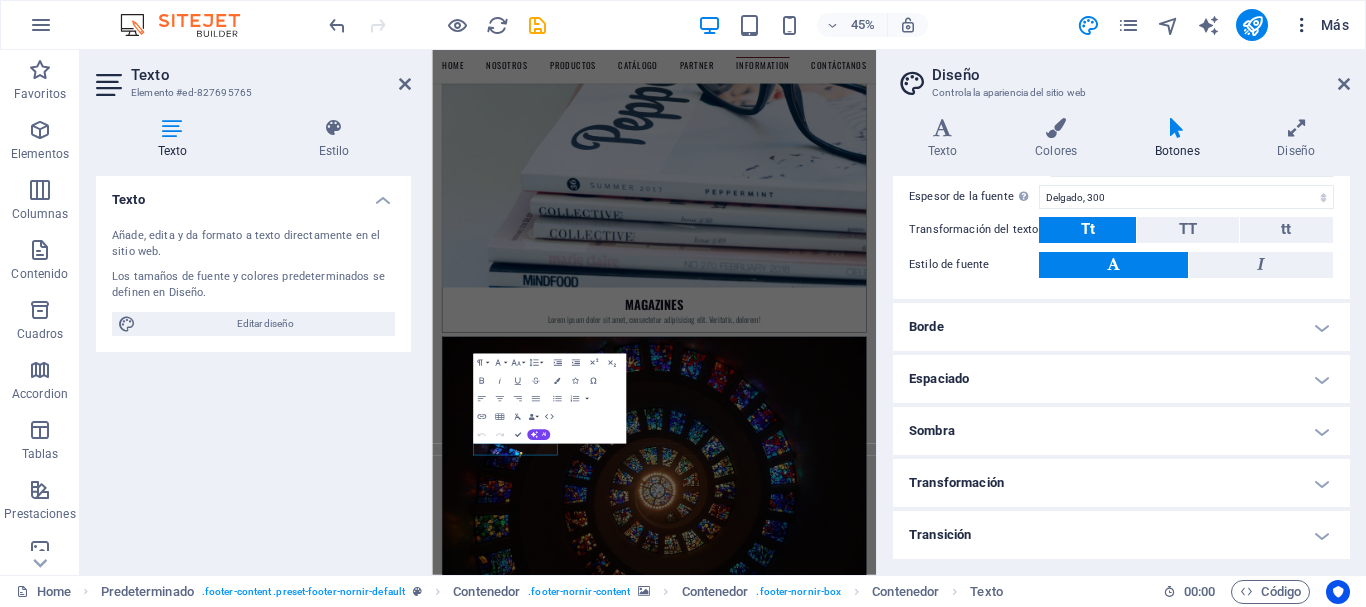 click at bounding box center (1302, 25) 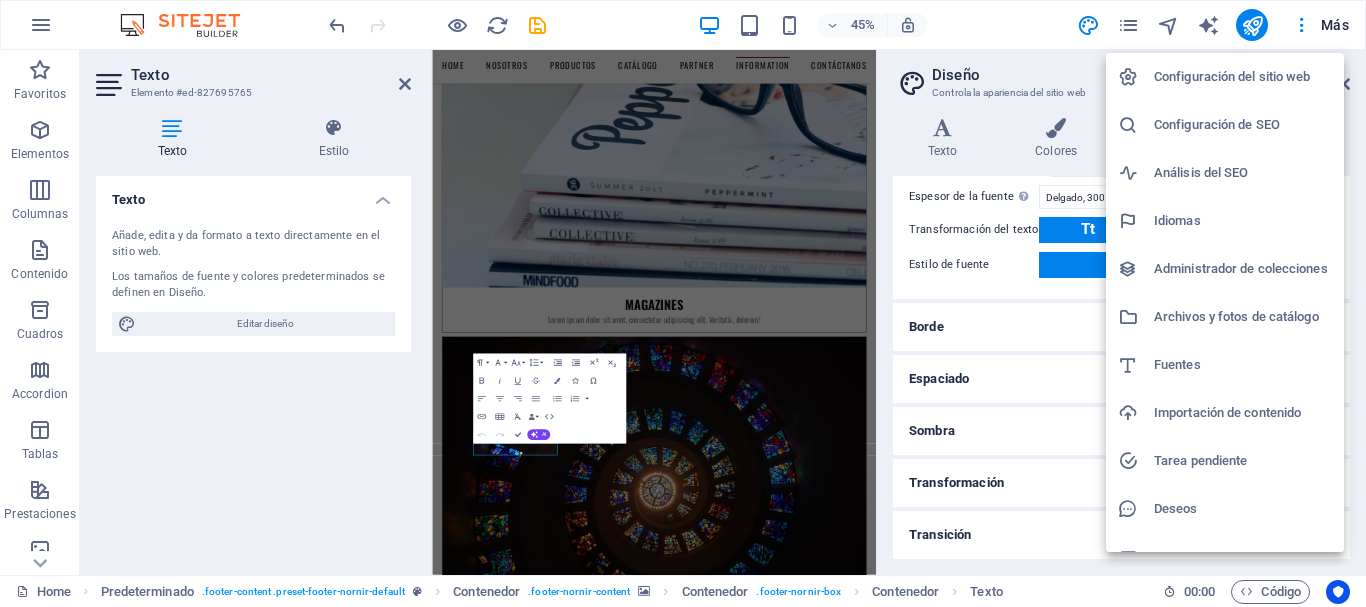 scroll, scrollTop: 29, scrollLeft: 0, axis: vertical 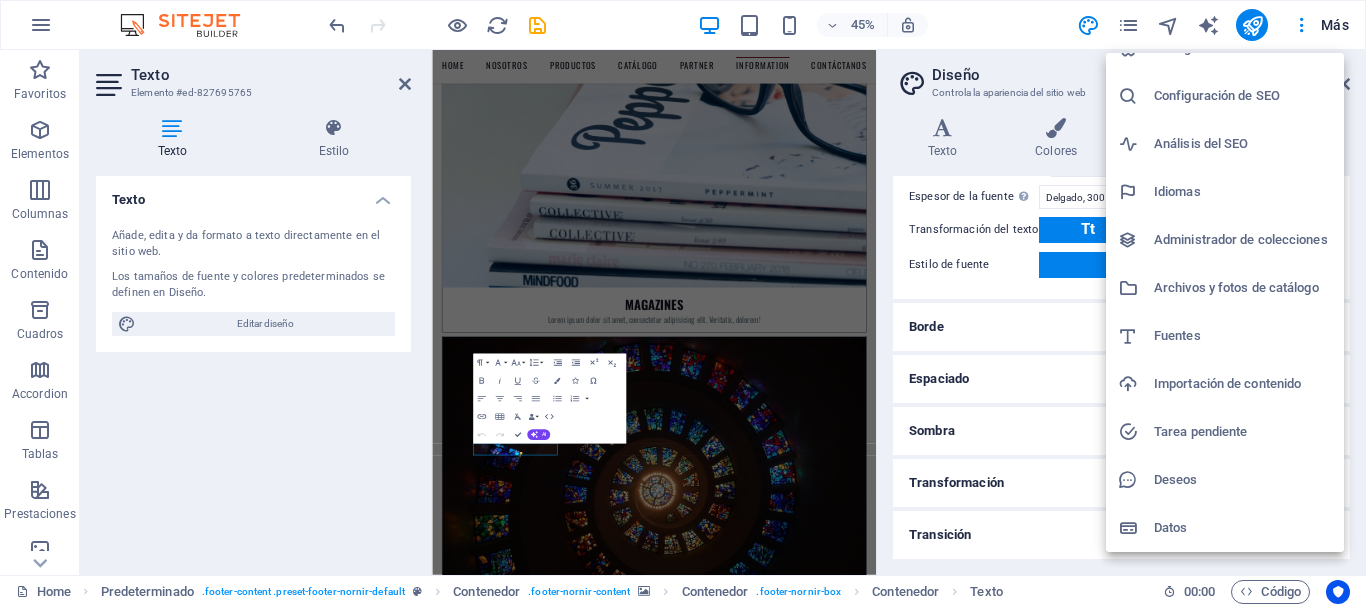 click on "Datos" at bounding box center (1243, 528) 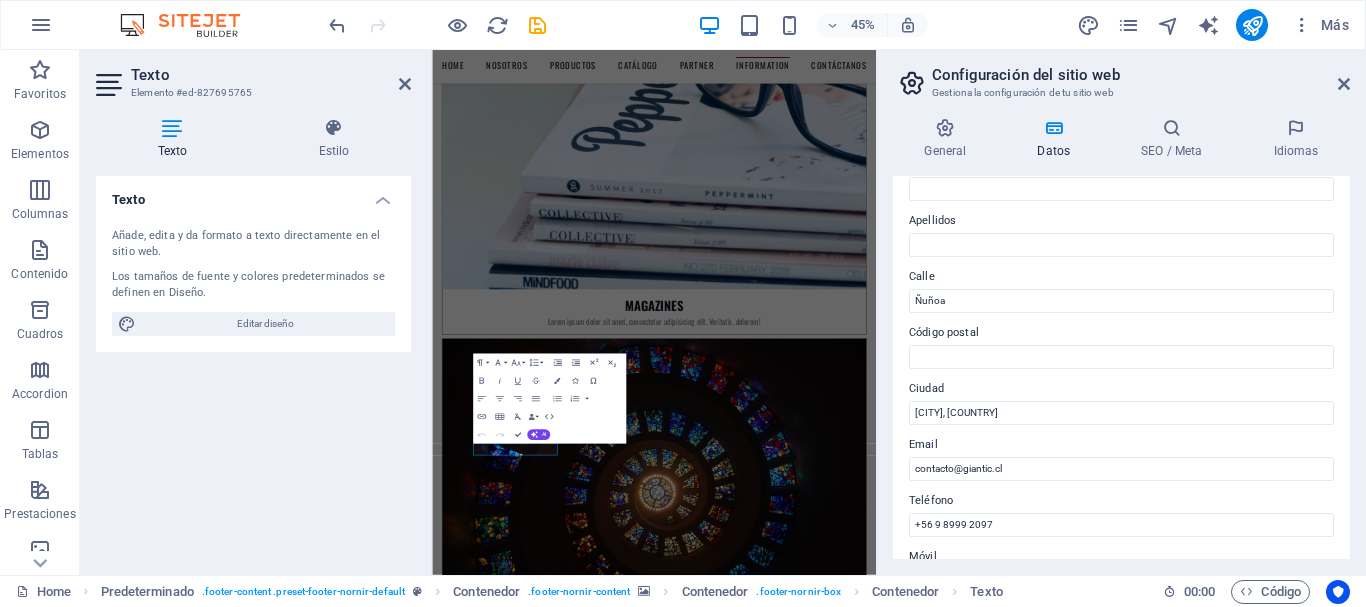 scroll, scrollTop: 105, scrollLeft: 0, axis: vertical 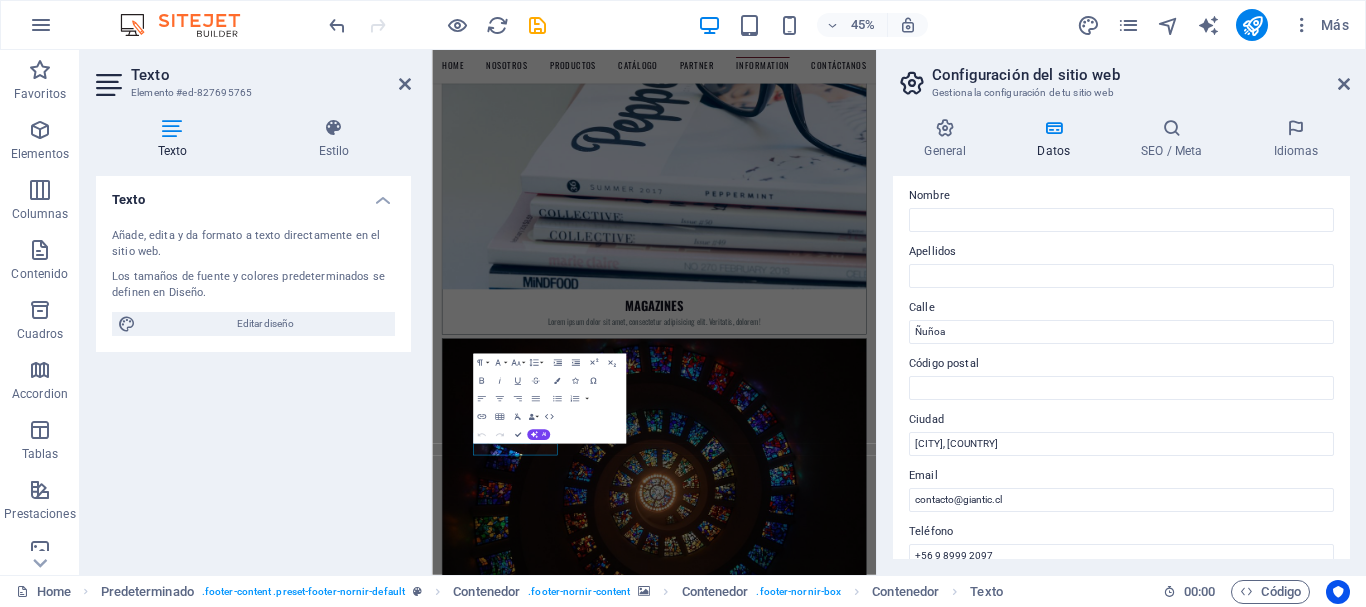 drag, startPoint x: 975, startPoint y: 363, endPoint x: 943, endPoint y: 361, distance: 32.06244 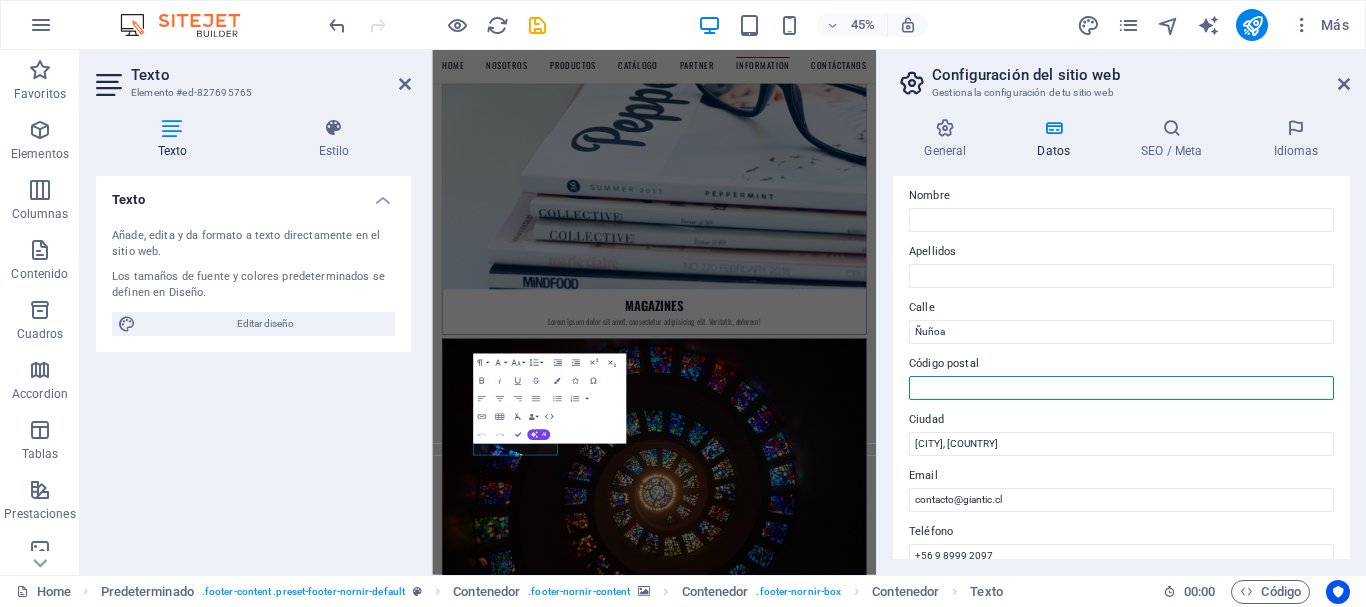click on "Código postal" at bounding box center [1121, 388] 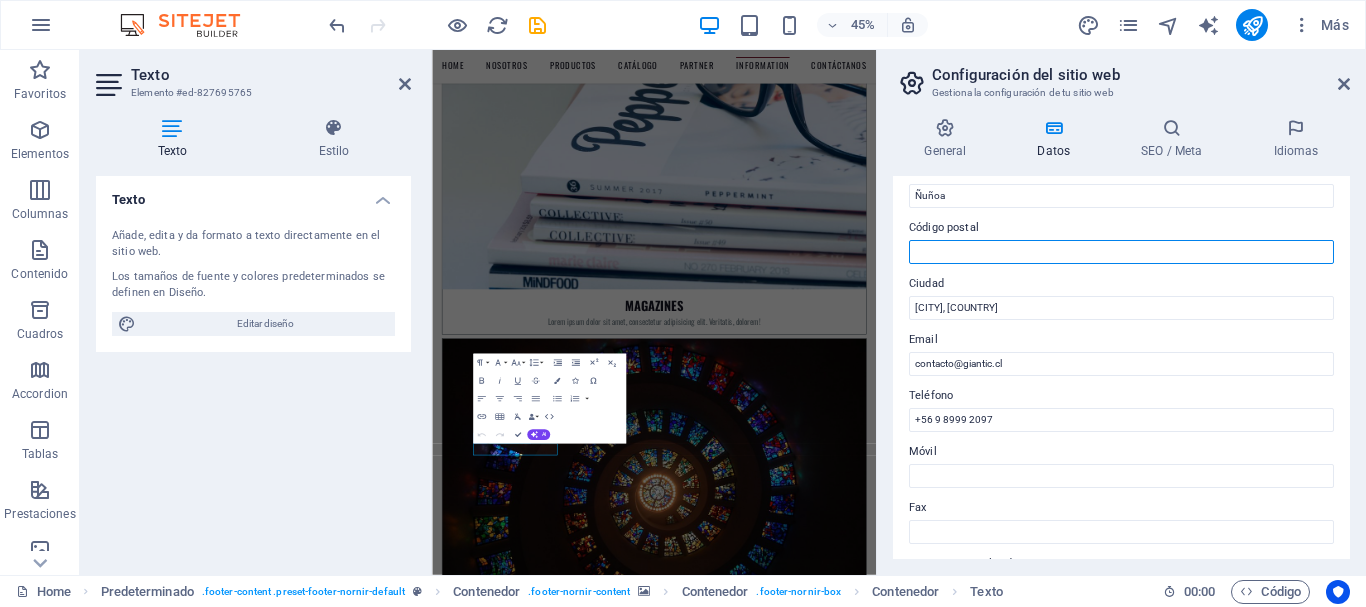 scroll, scrollTop: 240, scrollLeft: 0, axis: vertical 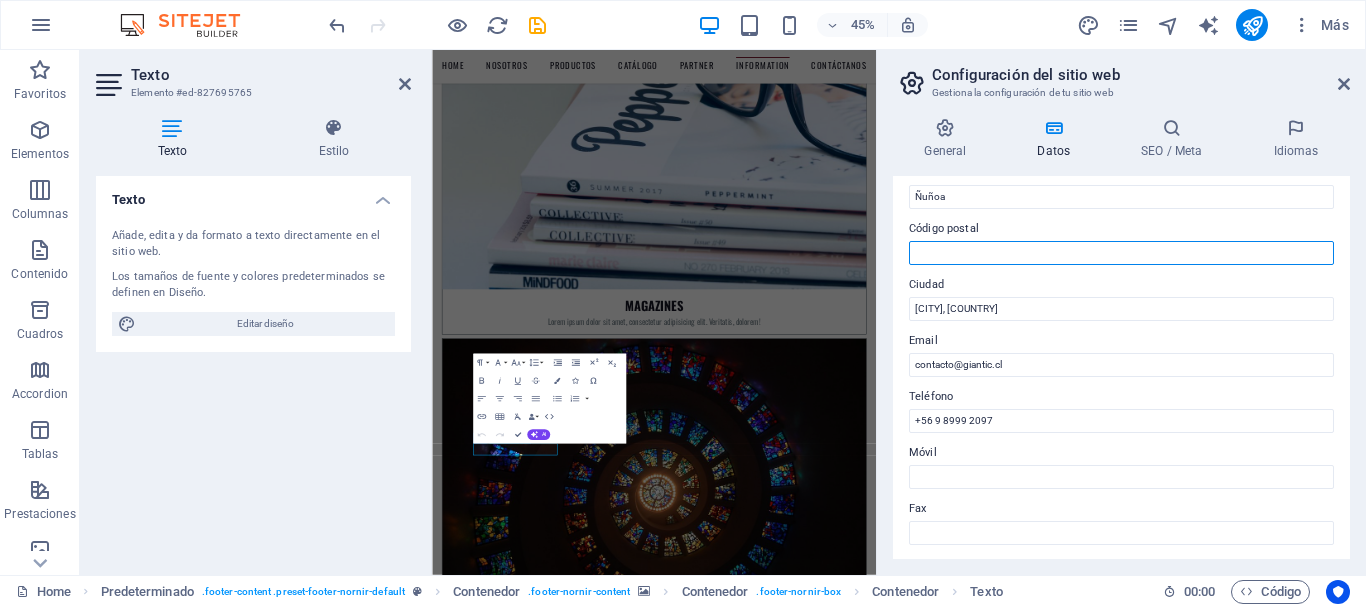 click on "Código postal" at bounding box center [1121, 253] 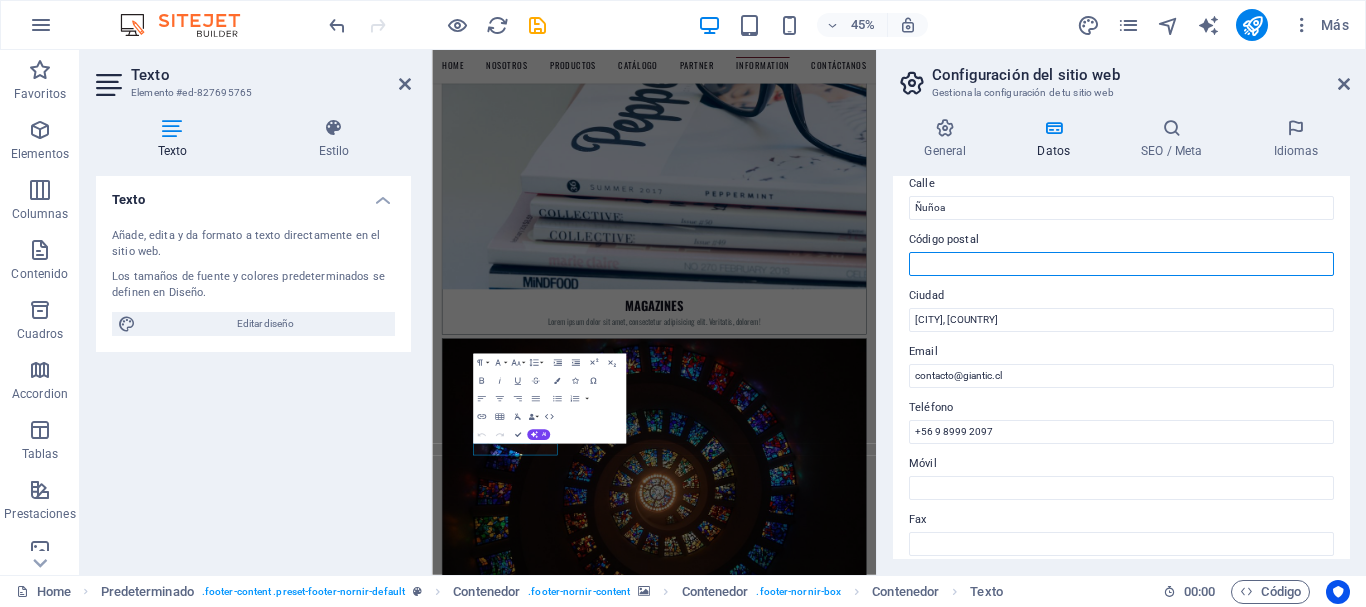 scroll, scrollTop: 0, scrollLeft: 0, axis: both 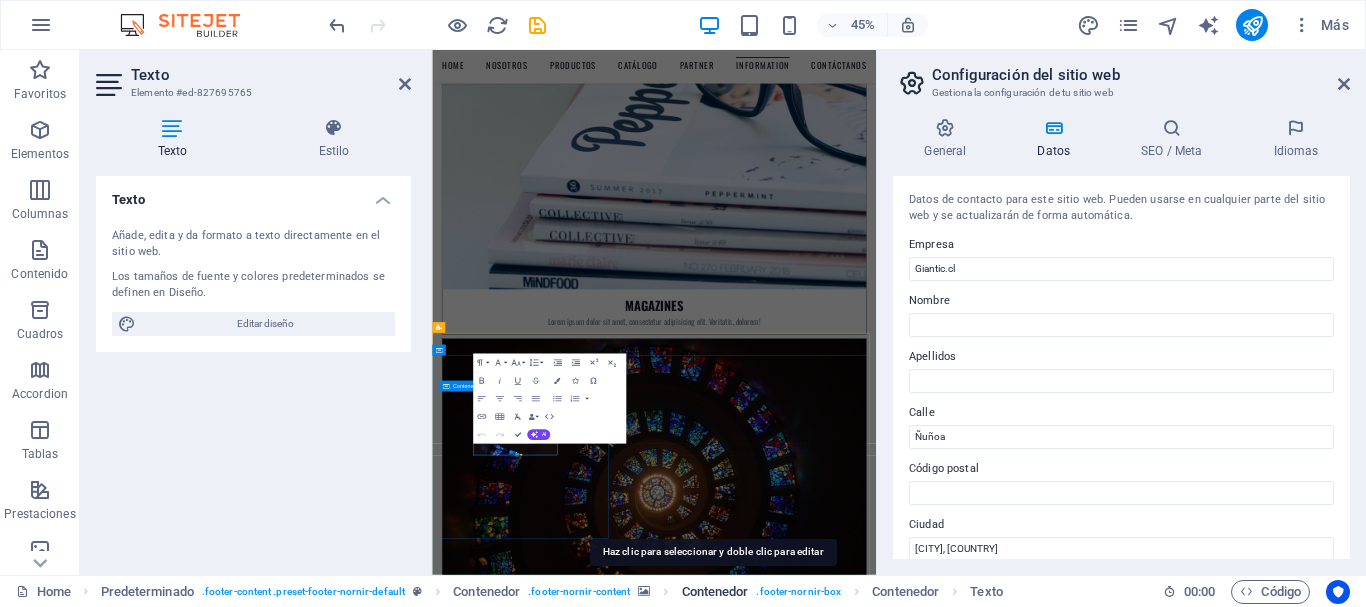 drag, startPoint x: 790, startPoint y: 587, endPoint x: 716, endPoint y: 591, distance: 74.10803 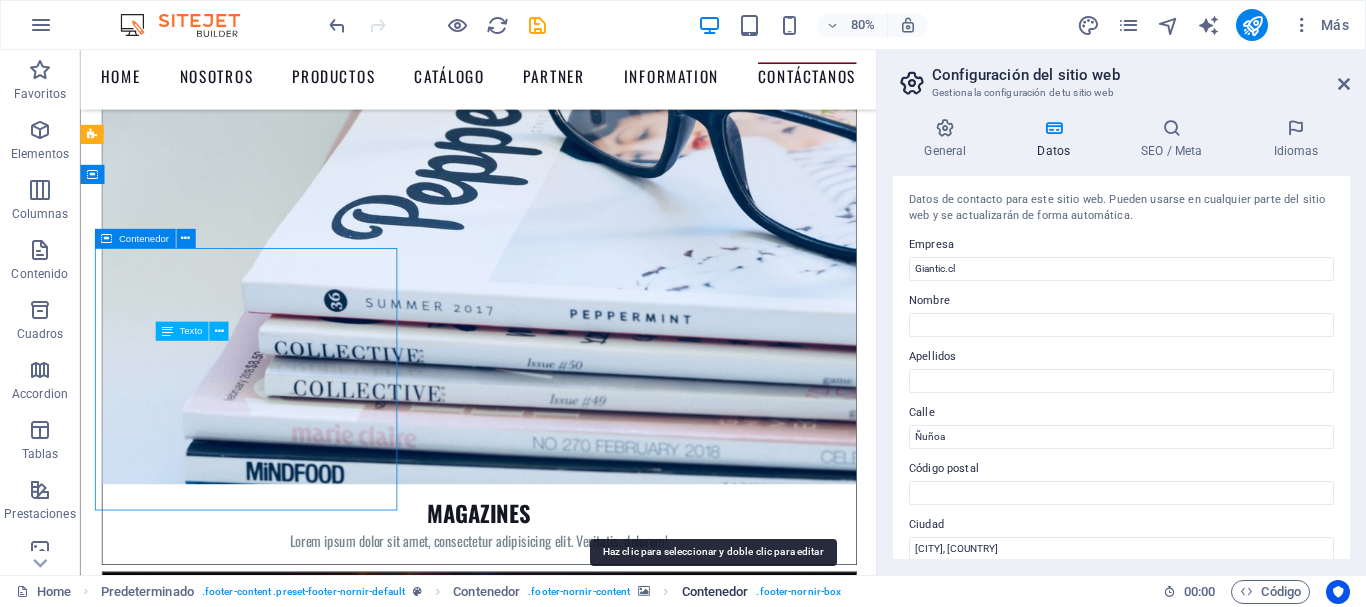 scroll, scrollTop: 9160, scrollLeft: 0, axis: vertical 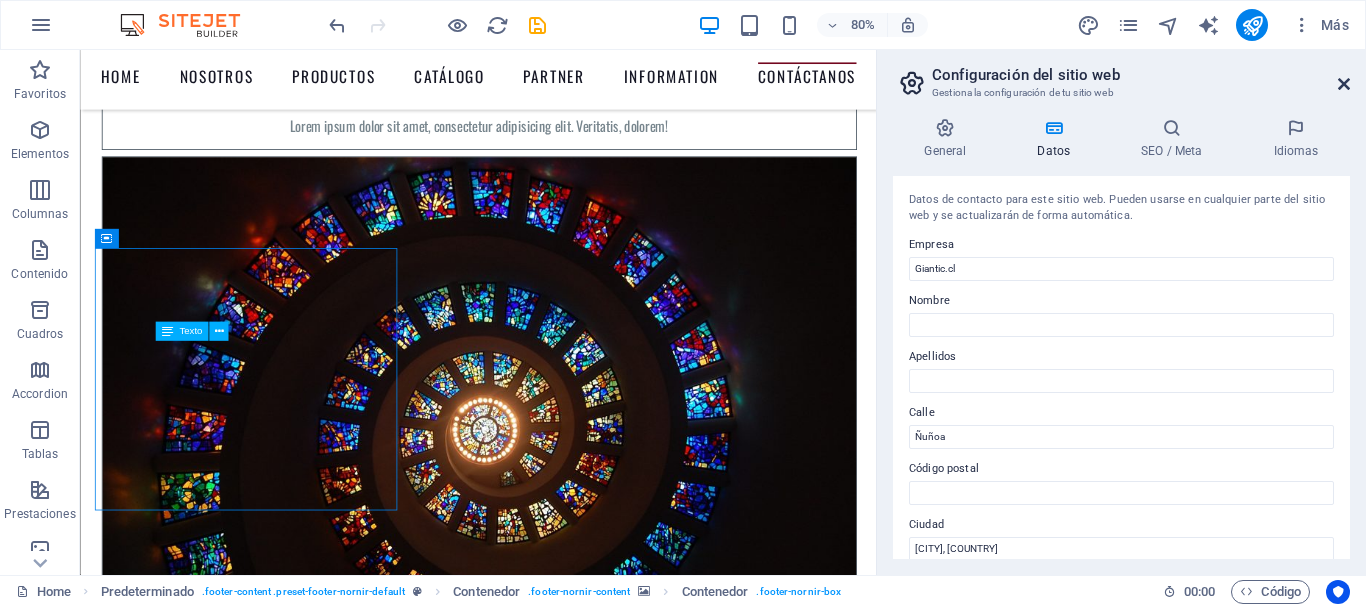 click at bounding box center (1344, 84) 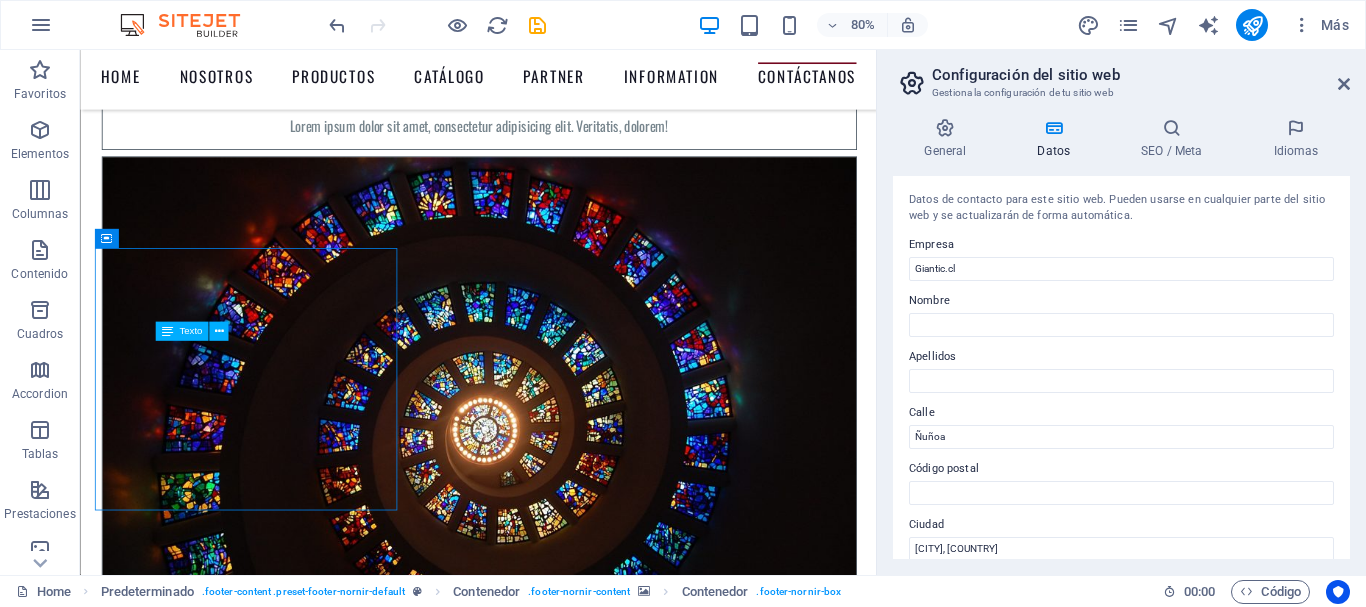 scroll, scrollTop: 8986, scrollLeft: 0, axis: vertical 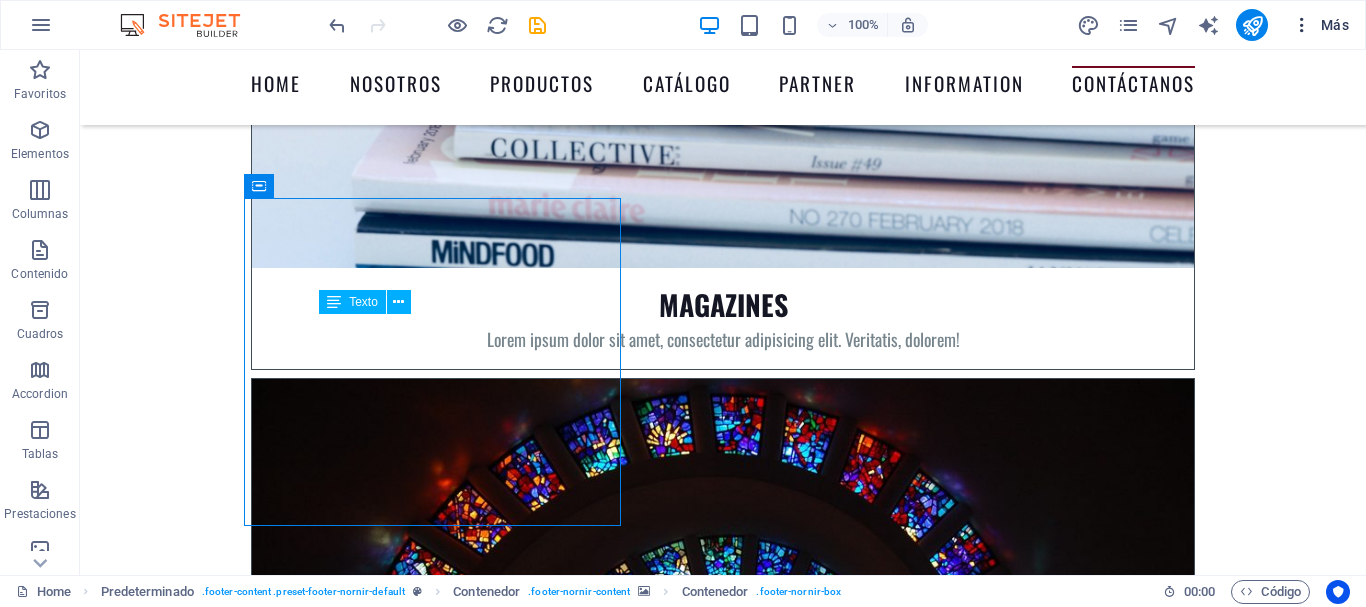 click at bounding box center (1302, 25) 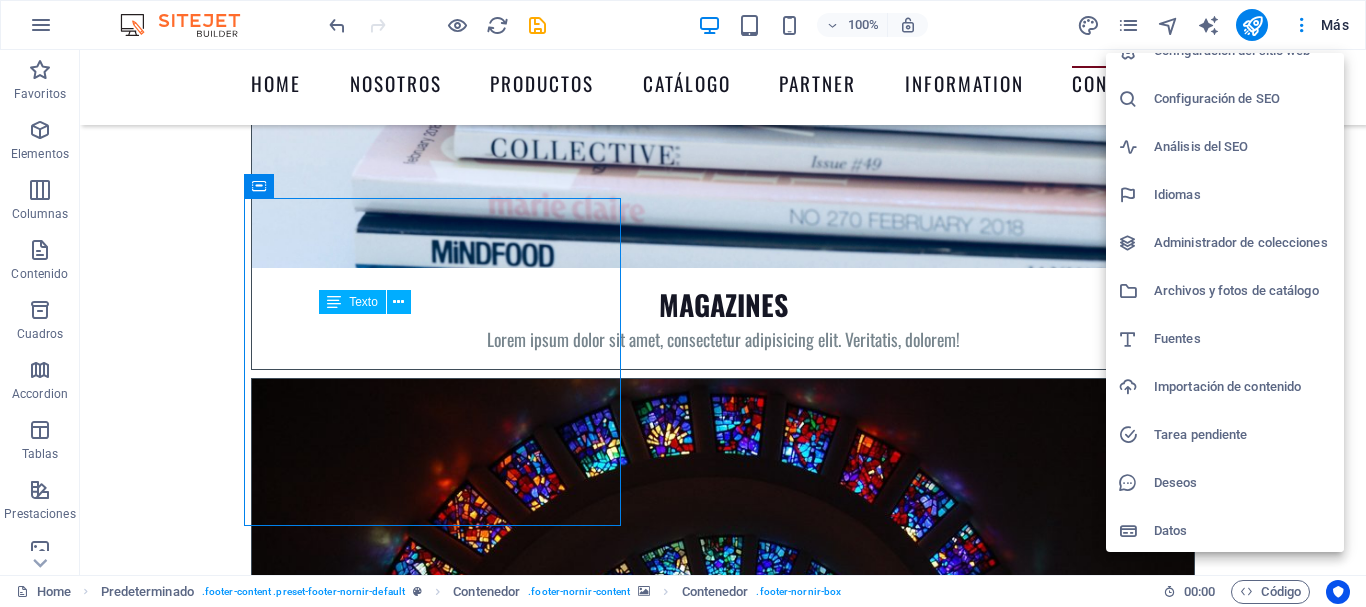 scroll, scrollTop: 29, scrollLeft: 0, axis: vertical 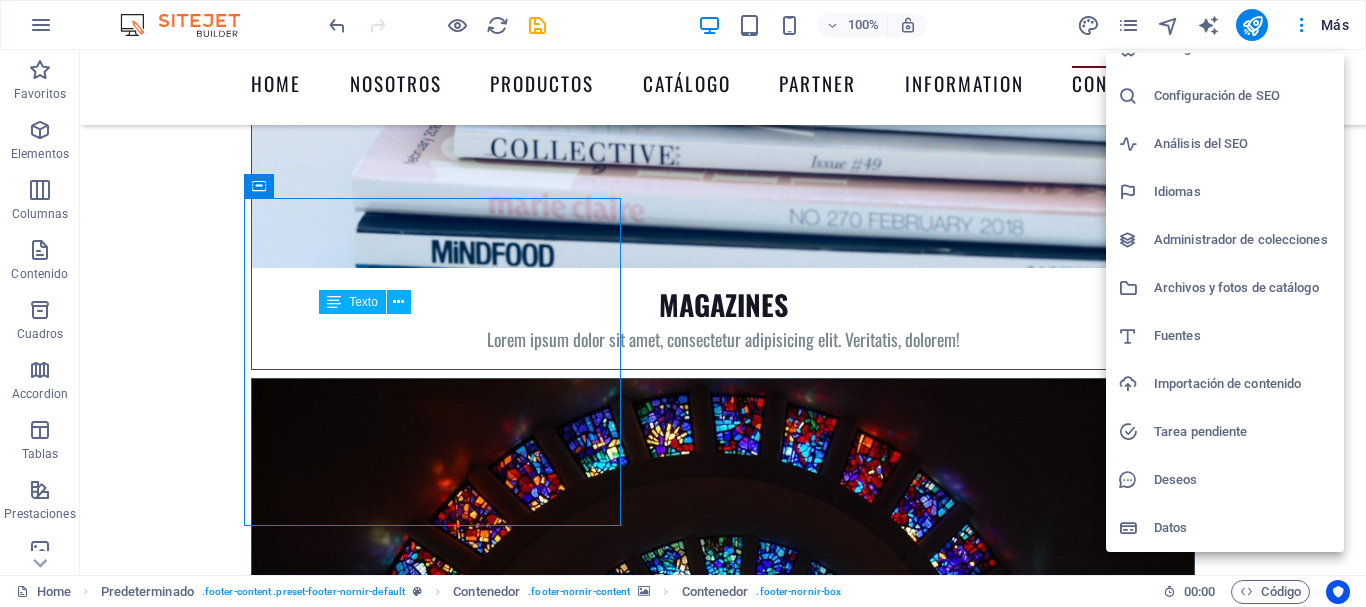 click at bounding box center (683, 303) 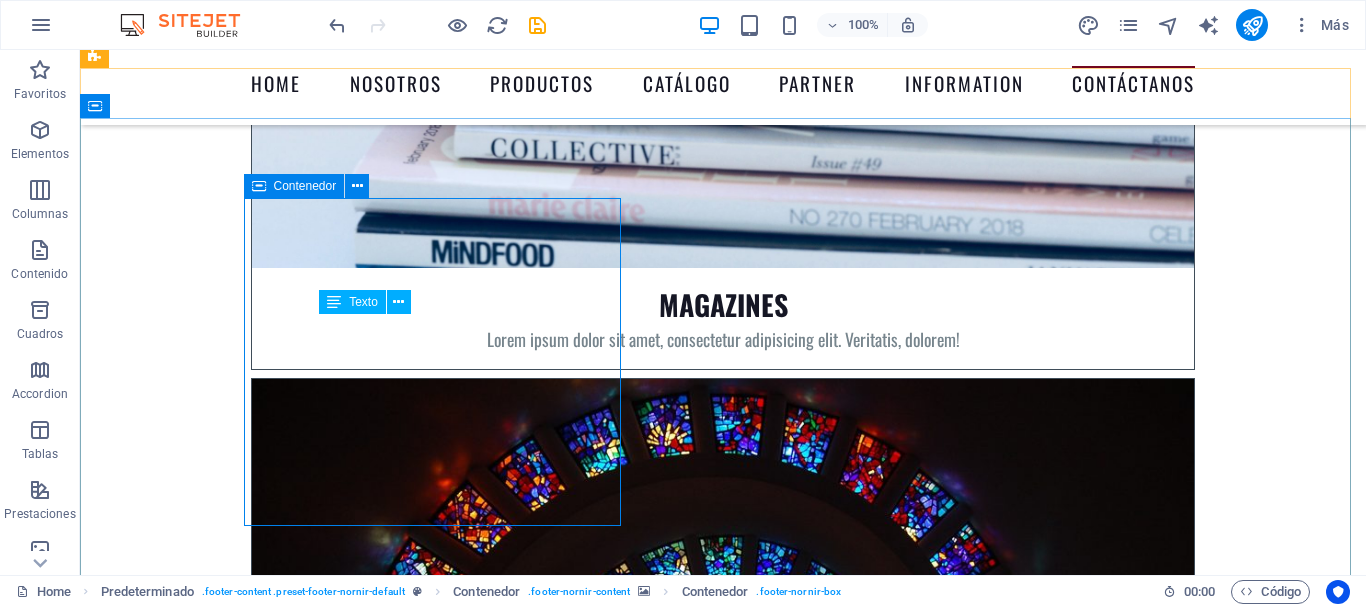 click on "Contenedor" at bounding box center [305, 186] 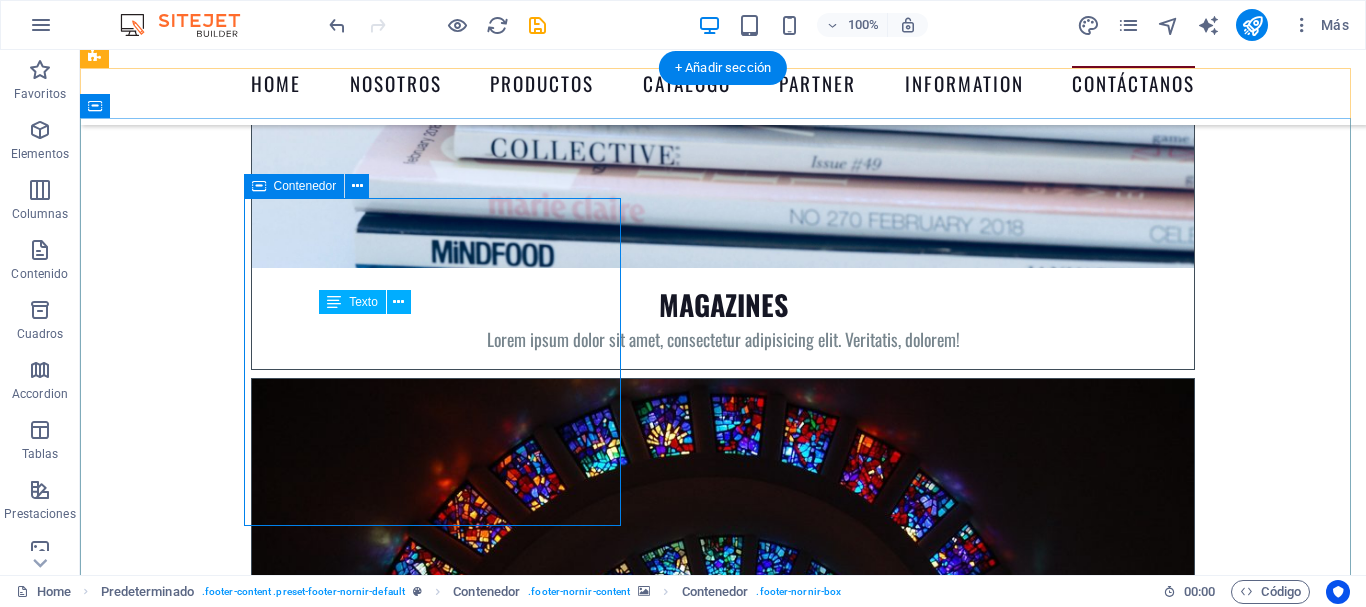click on "Contacto Dirección [DISTRICT] ,  [CITY], [COUNTRY]   [POSTAL_CODE] Teléfono contacto +[COUNTRY_CODE] [PHONE] contacto@[DOMAIN] Aviso Legal |  Privac idad" at bounding box center (723, 8905) 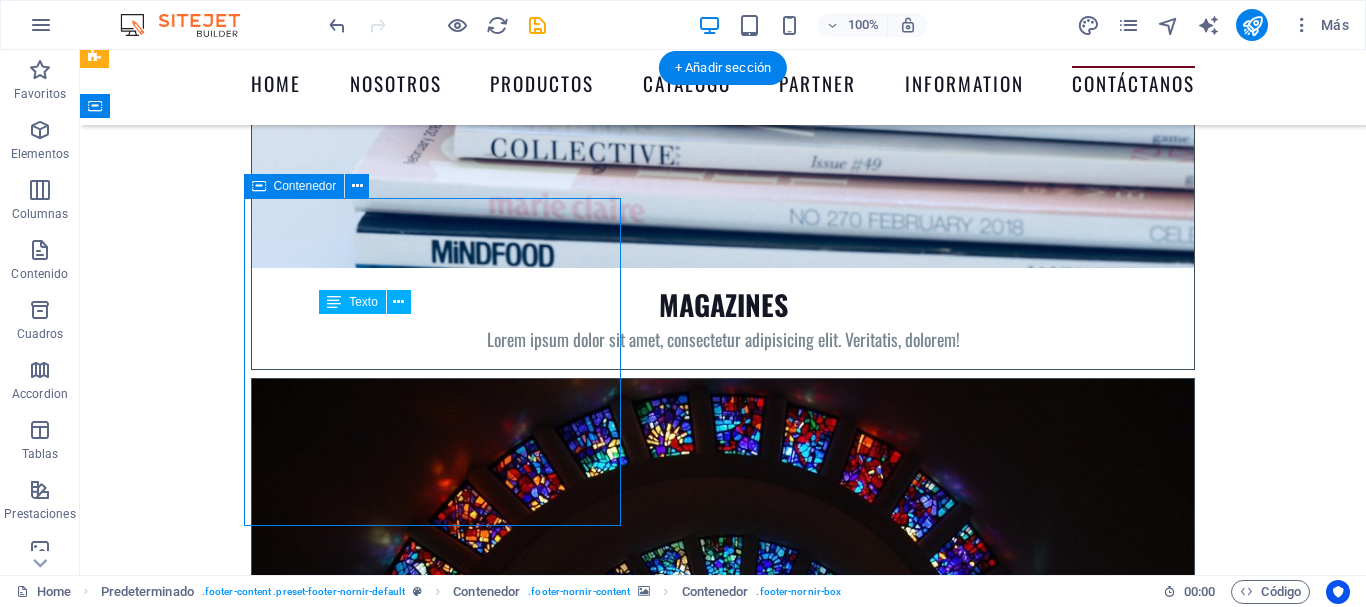 click on "Contacto Dirección [DISTRICT] ,  [CITY], [COUNTRY]   [POSTAL_CODE] Teléfono contacto +[COUNTRY_CODE] [PHONE] contacto@[DOMAIN] Aviso Legal |  Privac idad" at bounding box center (723, 8905) 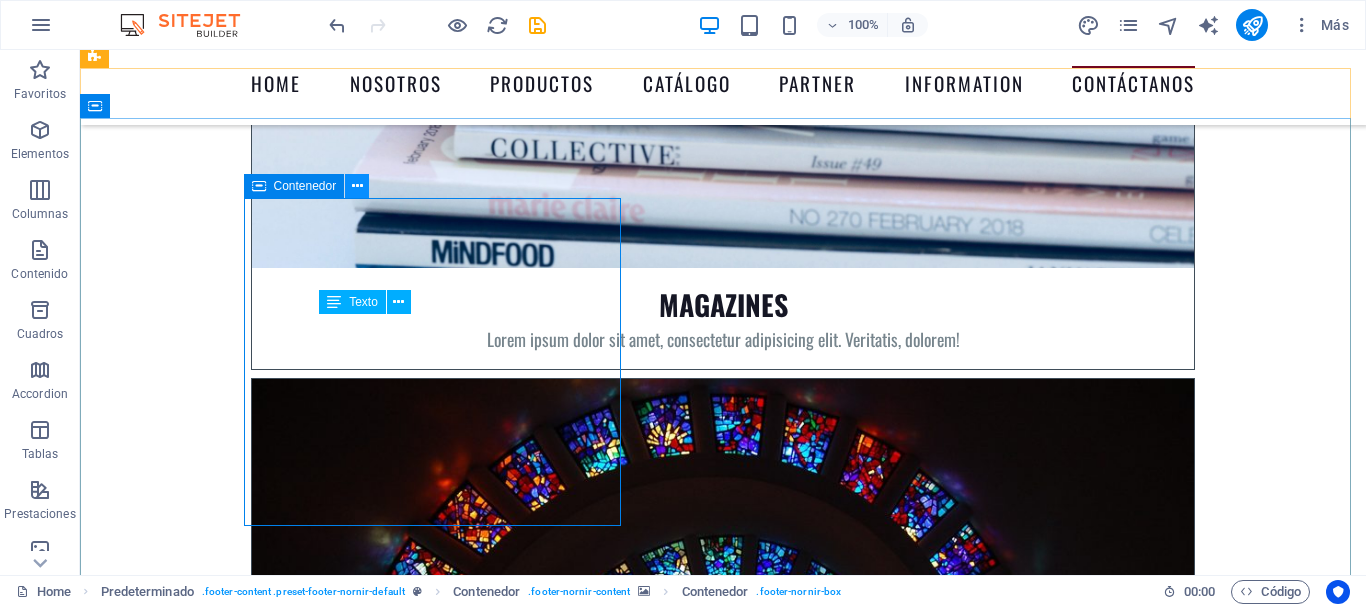 click at bounding box center [357, 186] 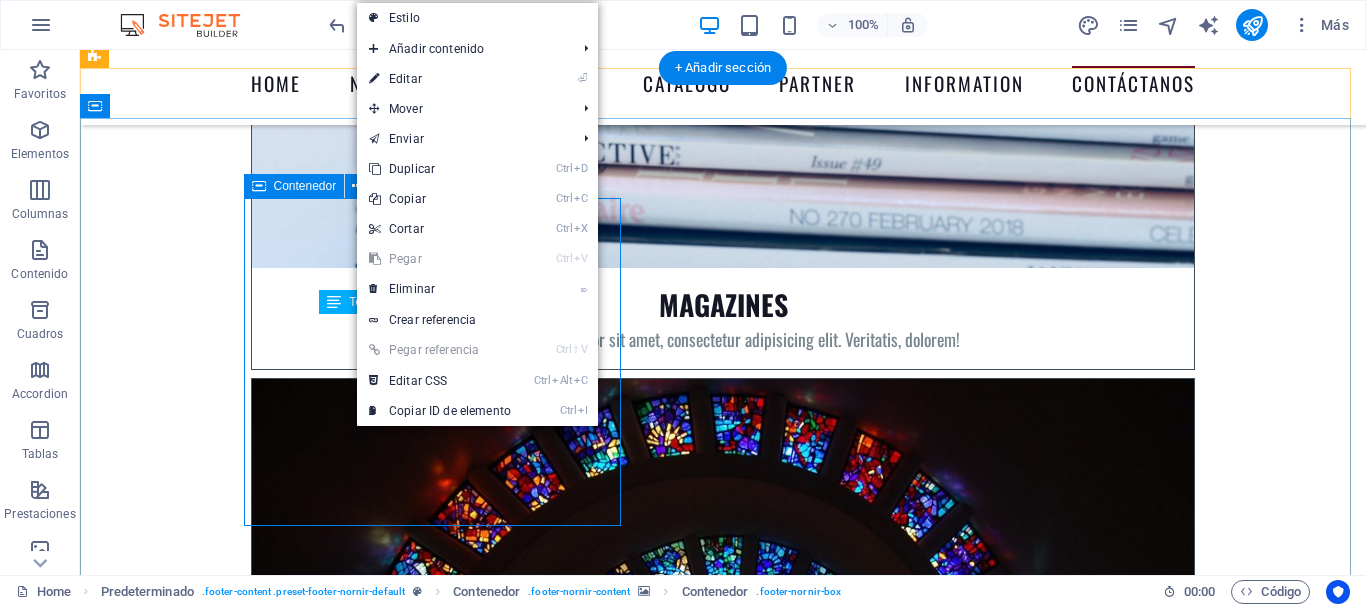 click on "Contacto Dirección [DISTRICT] ,  [CITY], [COUNTRY]   [POSTAL_CODE] Teléfono contacto +[COUNTRY_CODE] [PHONE] contacto@[DOMAIN] Aviso Legal |  Privac idad" at bounding box center (723, 8905) 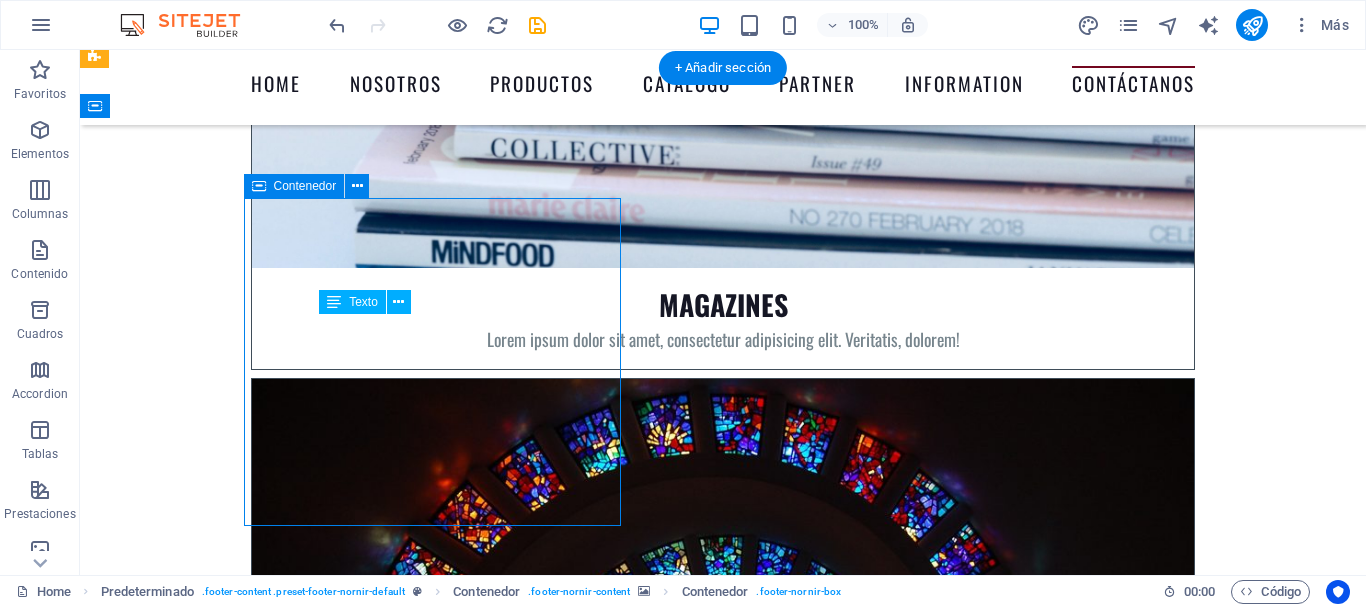 click on "Contacto Dirección [DISTRICT] ,  [CITY], [COUNTRY]   [POSTAL_CODE] Teléfono contacto +[COUNTRY_CODE] [PHONE] contacto@[DOMAIN] Aviso Legal |  Privac idad" at bounding box center [723, 8905] 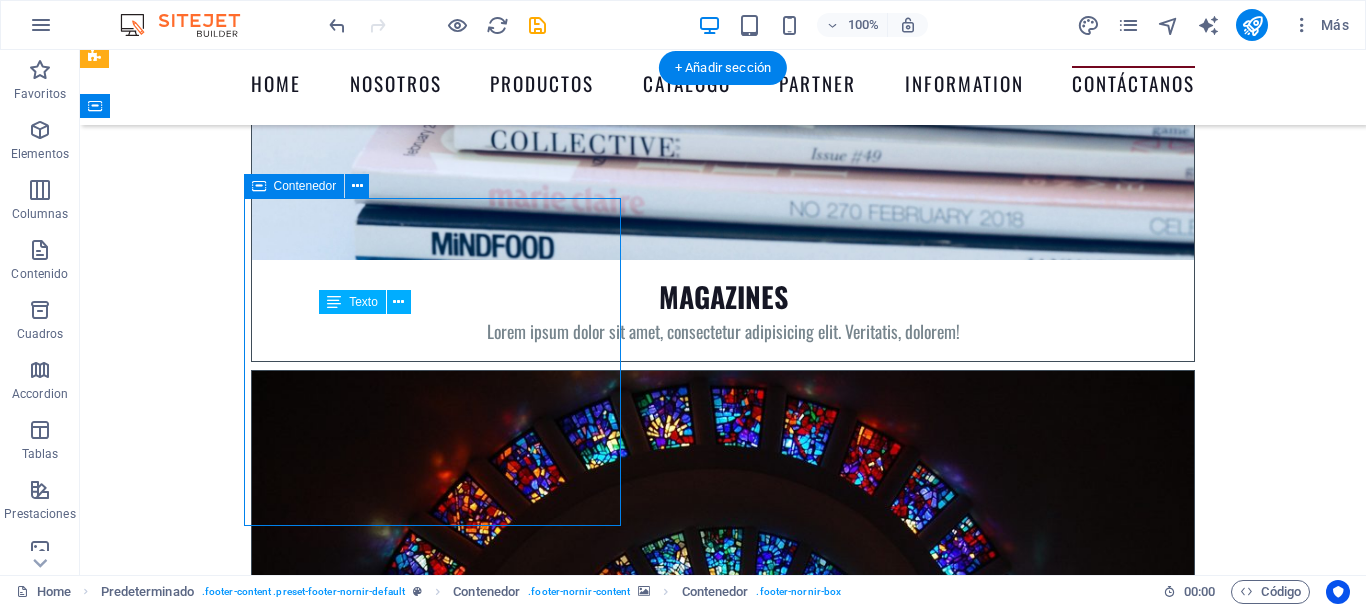 select on "px" 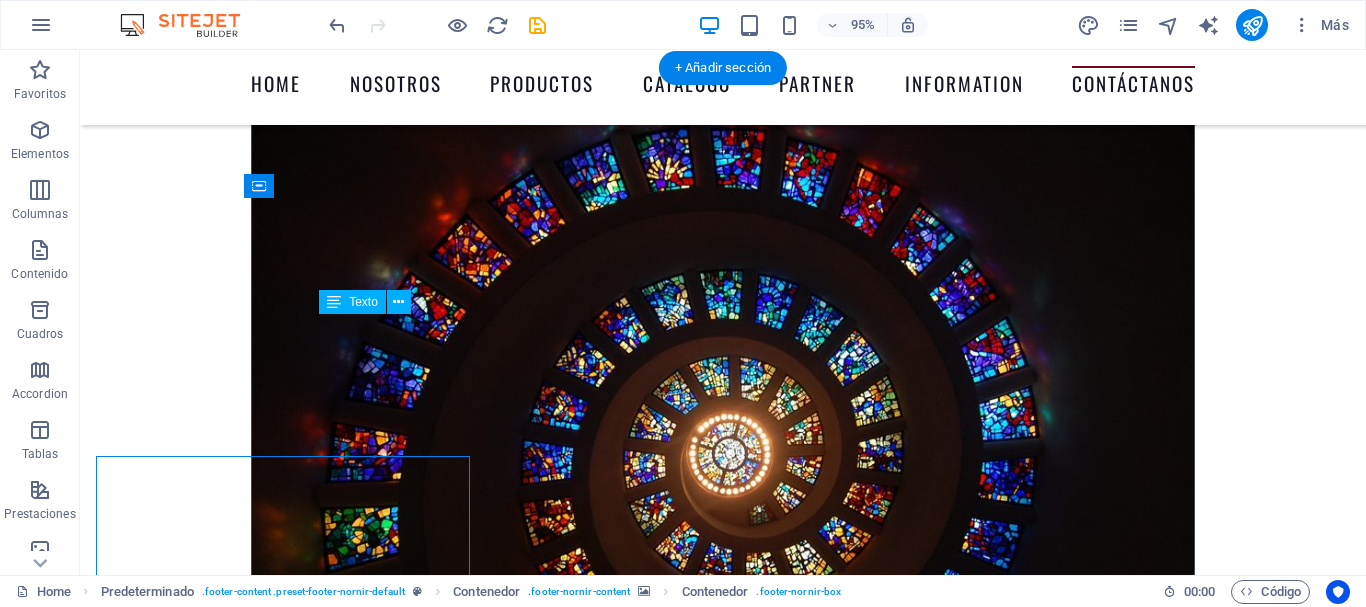 scroll, scrollTop: 8986, scrollLeft: 0, axis: vertical 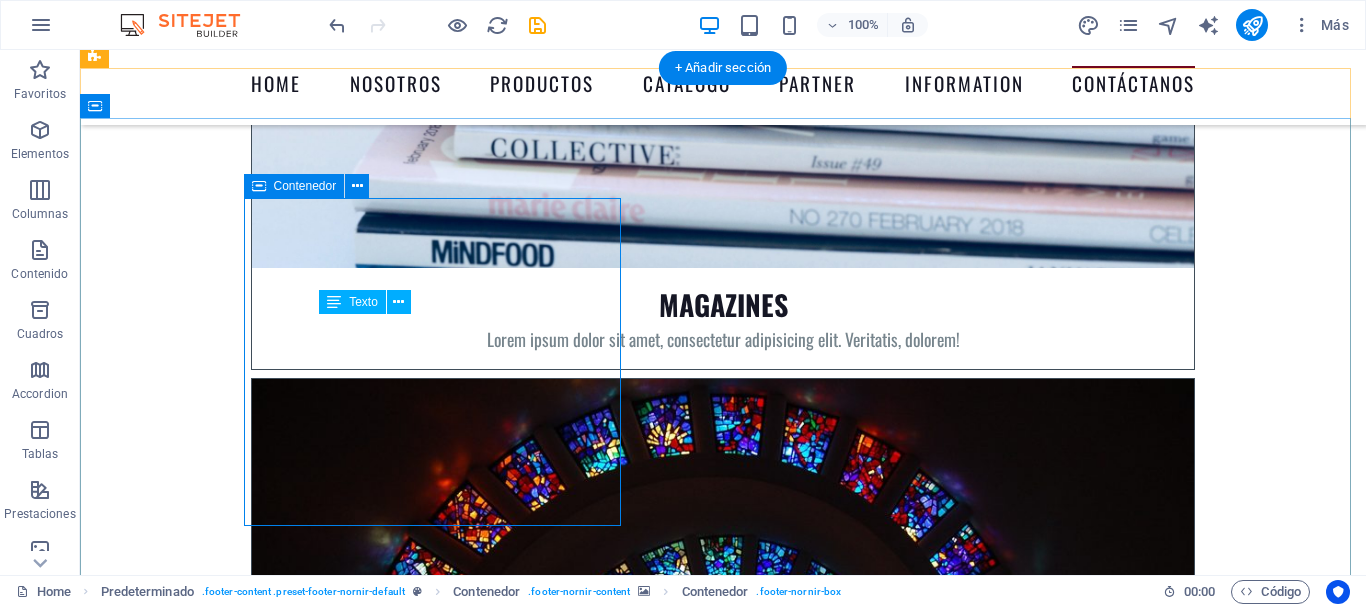 click on "Contacto Dirección [DISTRICT] ,  [CITY], [COUNTRY]   [POSTAL_CODE] Teléfono contacto +[COUNTRY_CODE] [PHONE] contacto@[DOMAIN] Aviso Legal |  Privac idad" at bounding box center (723, 8905) 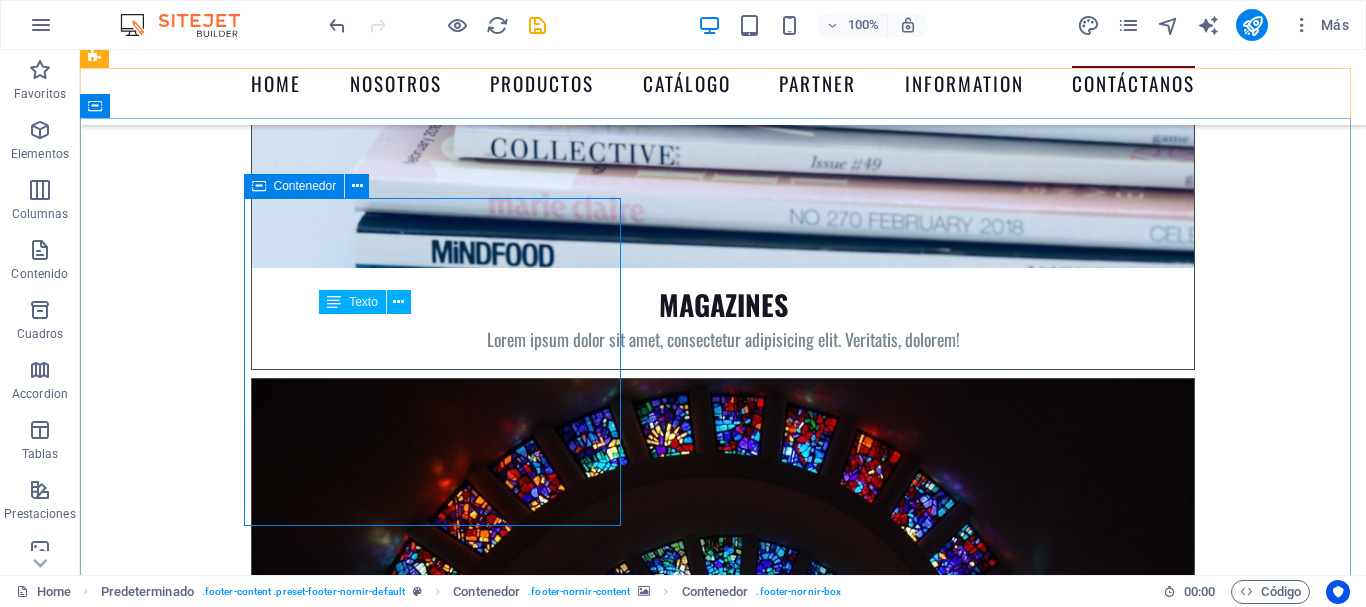 click on "Contenedor" at bounding box center [305, 186] 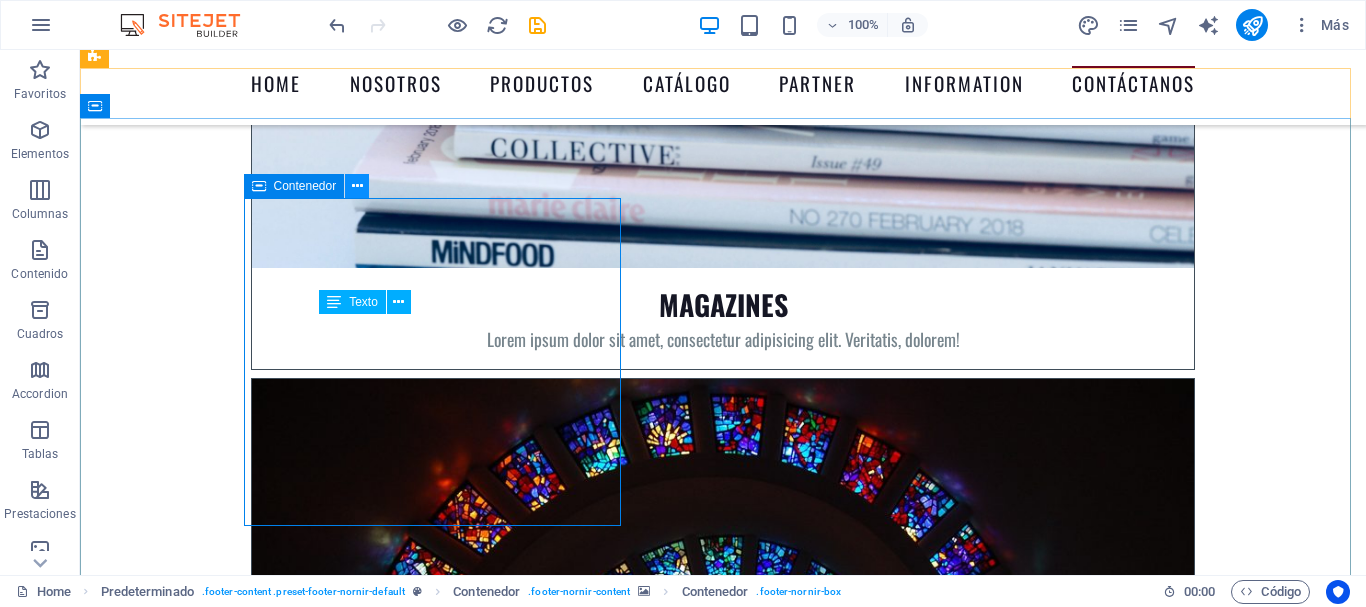 click at bounding box center [357, 186] 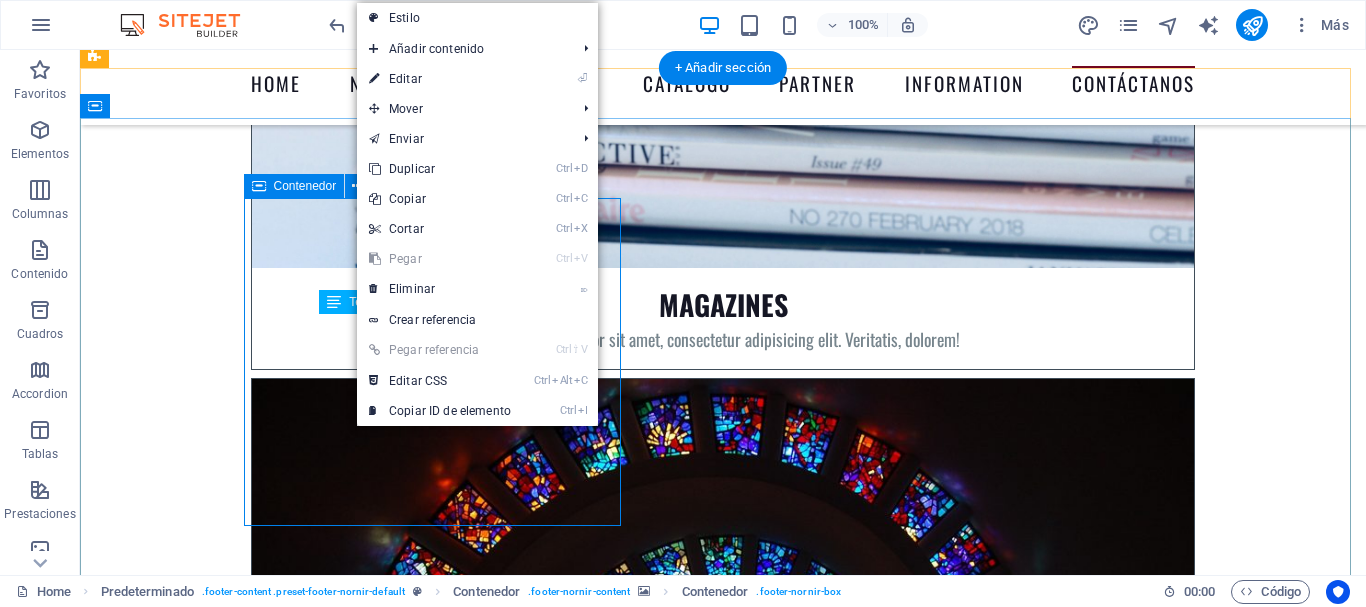 click on "Contacto Dirección [DISTRICT] ,  [CITY], [COUNTRY]   [POSTAL_CODE] Teléfono contacto +[COUNTRY_CODE] [PHONE] contacto@[DOMAIN] Aviso Legal |  Privac idad" at bounding box center [723, 8905] 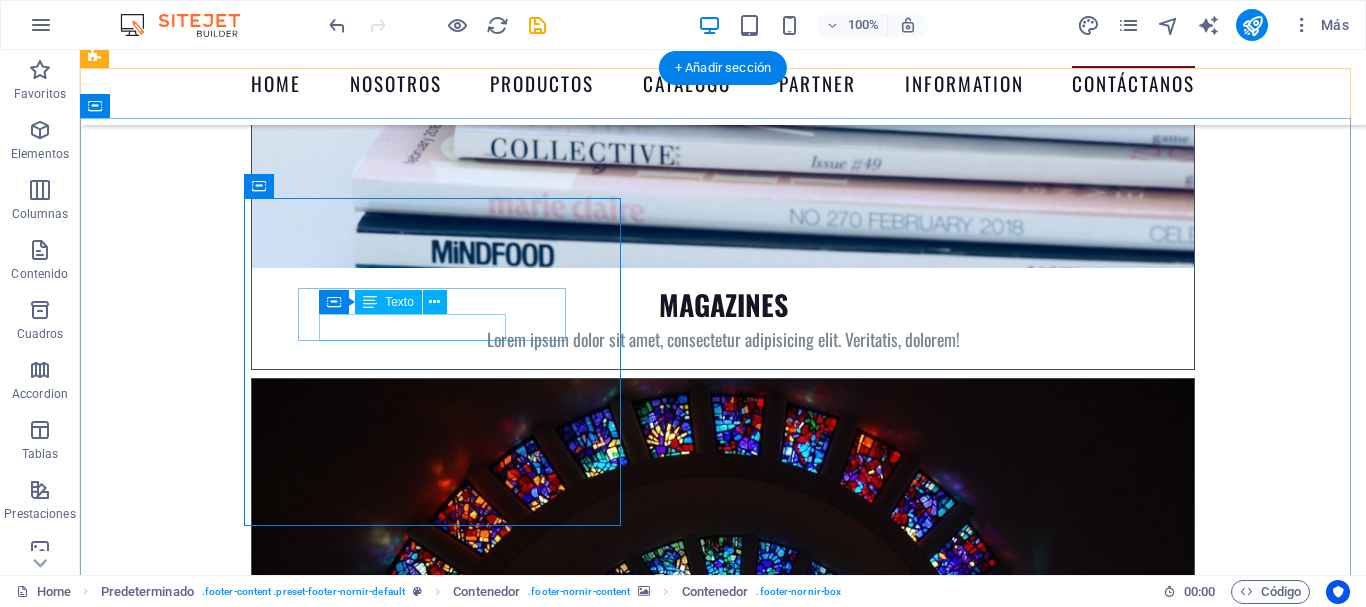 click on "[CITY], [COUNTRY]" at bounding box center (721, 8875) 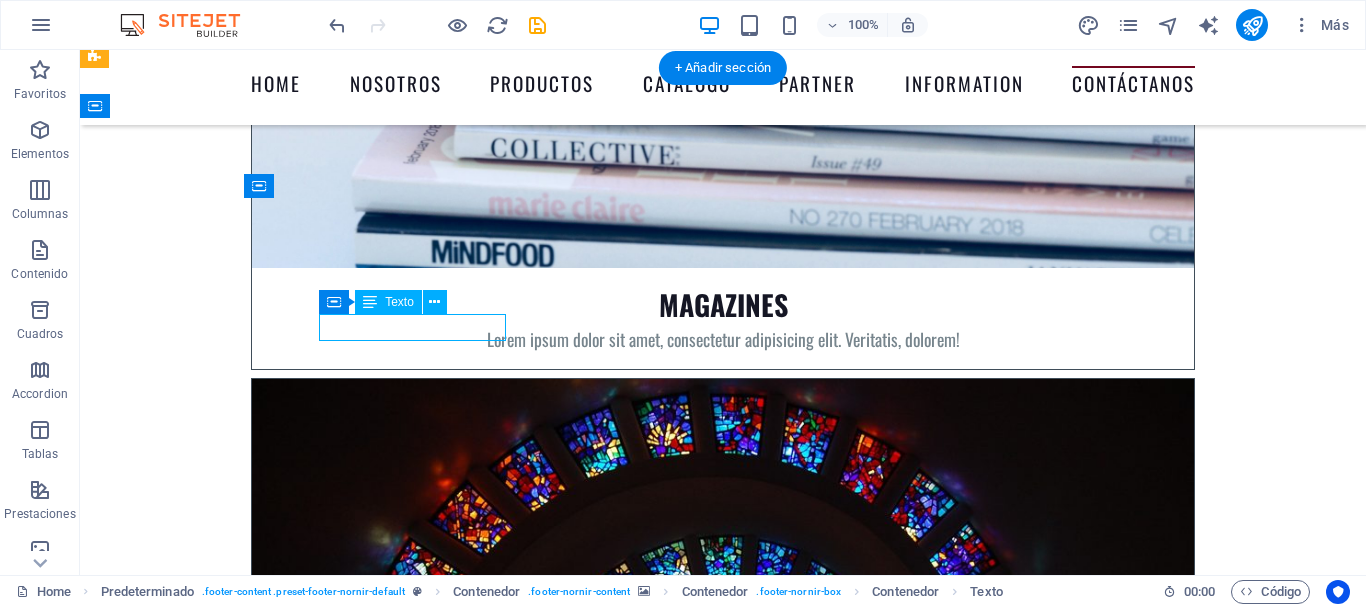 click on "[CITY], [COUNTRY]" at bounding box center [721, 8875] 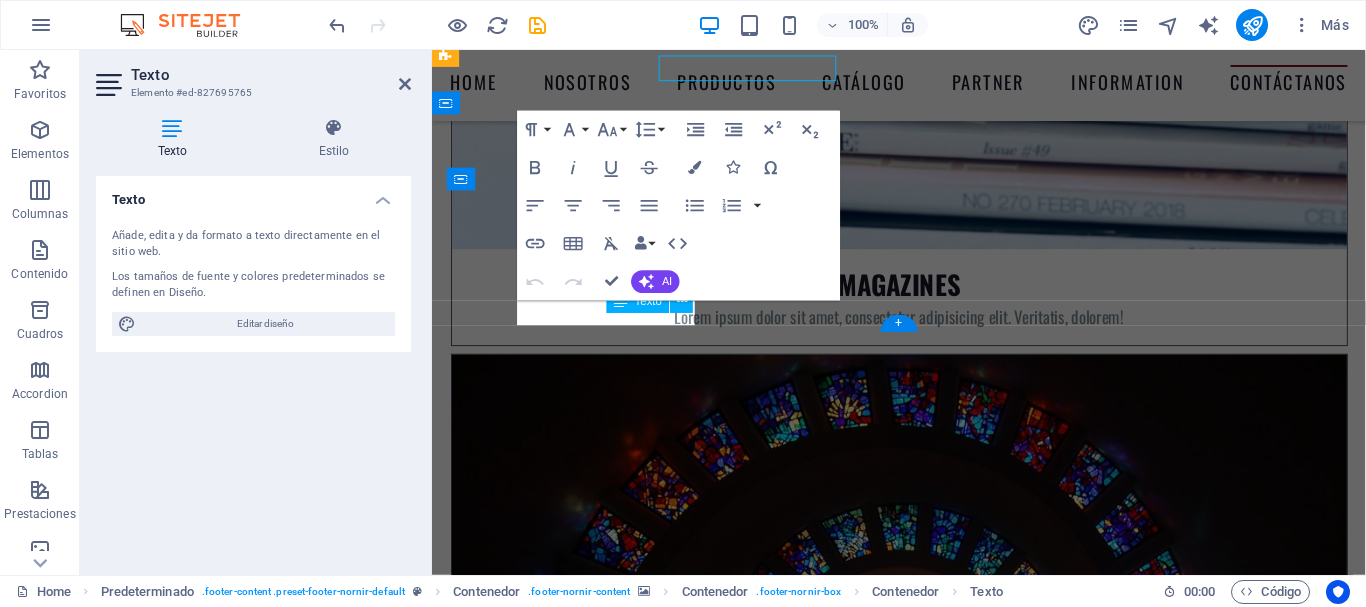 click on "Editar diseño" at bounding box center (265, 324) 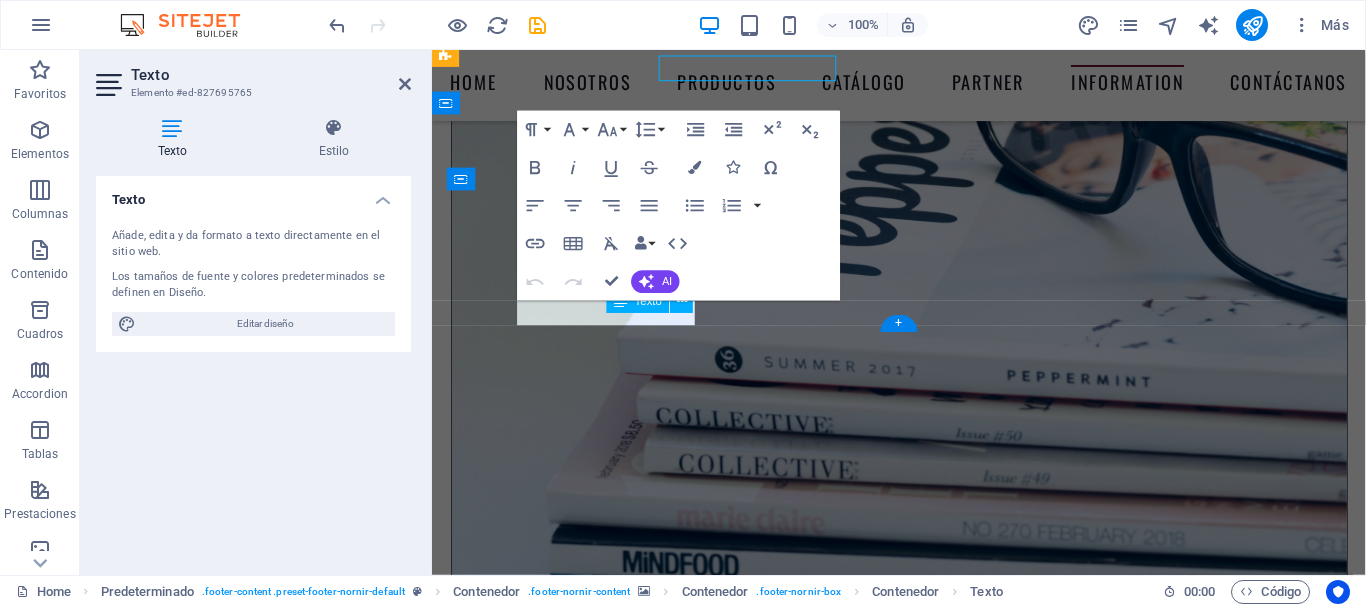 select on "ease-out" 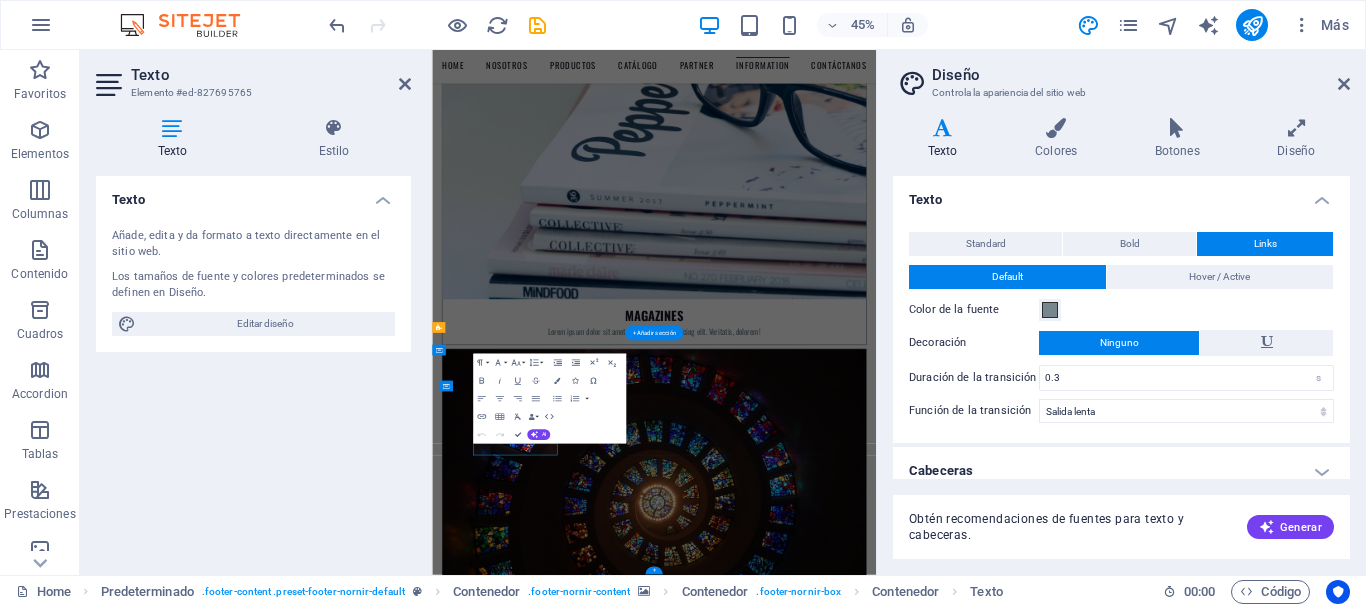 click on "Editar diseño" at bounding box center (265, 324) 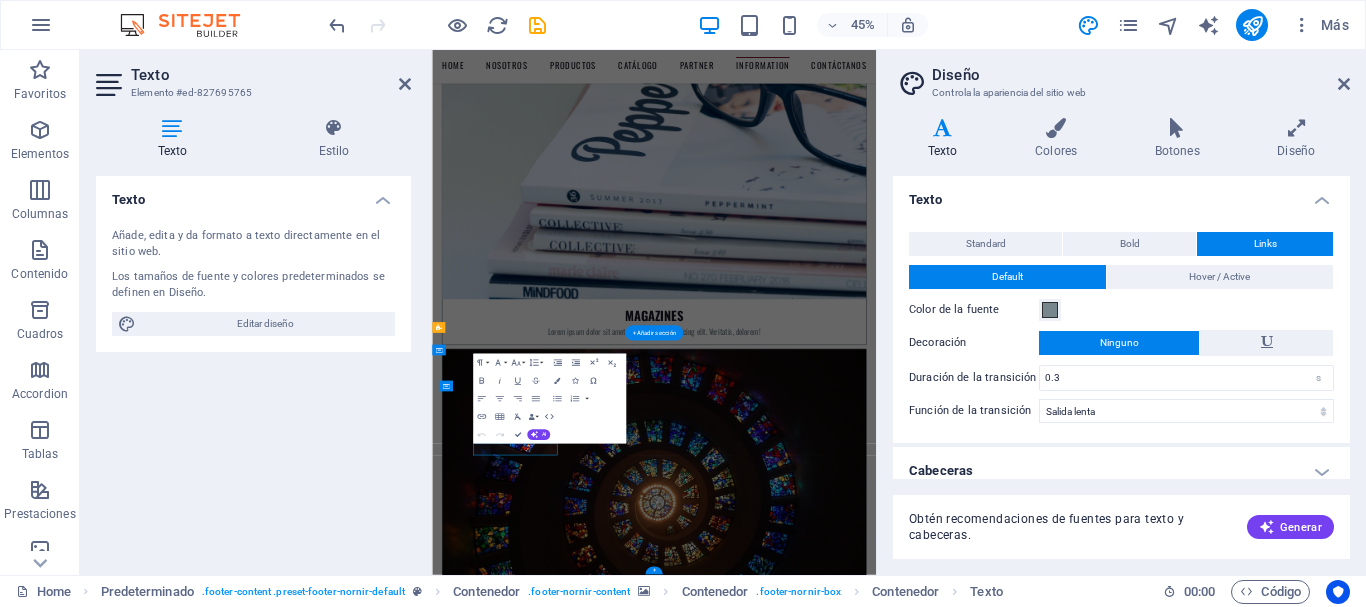 click on "Editar diseño" at bounding box center (265, 324) 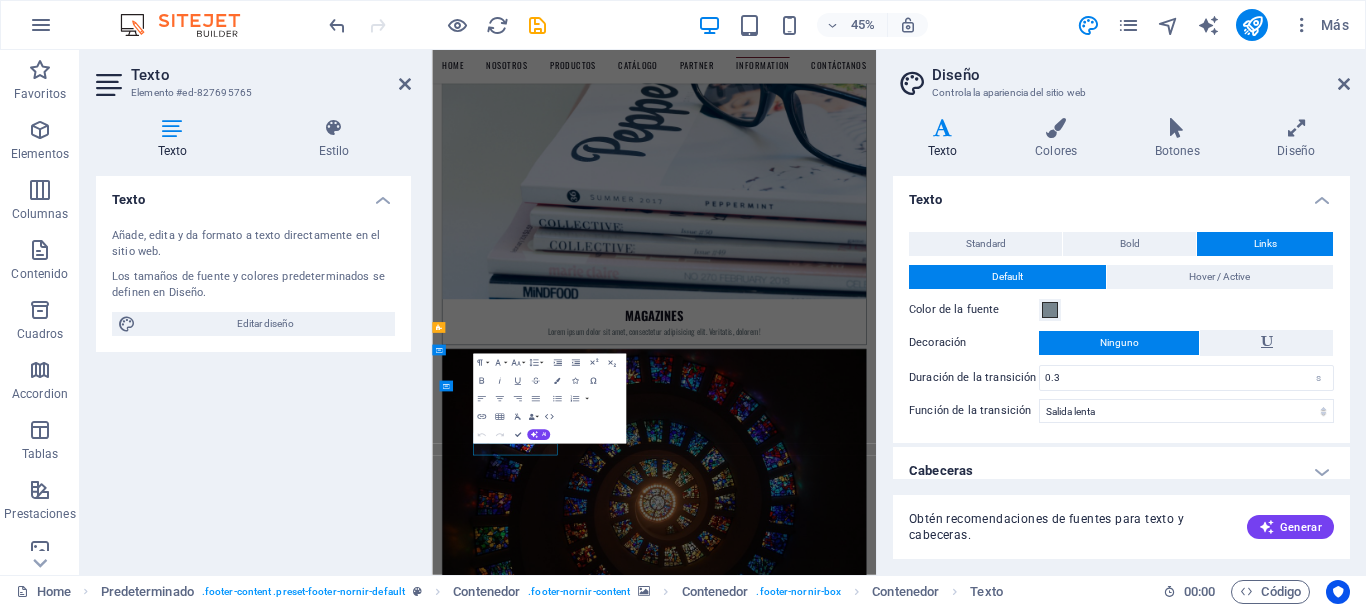 click at bounding box center (942, 128) 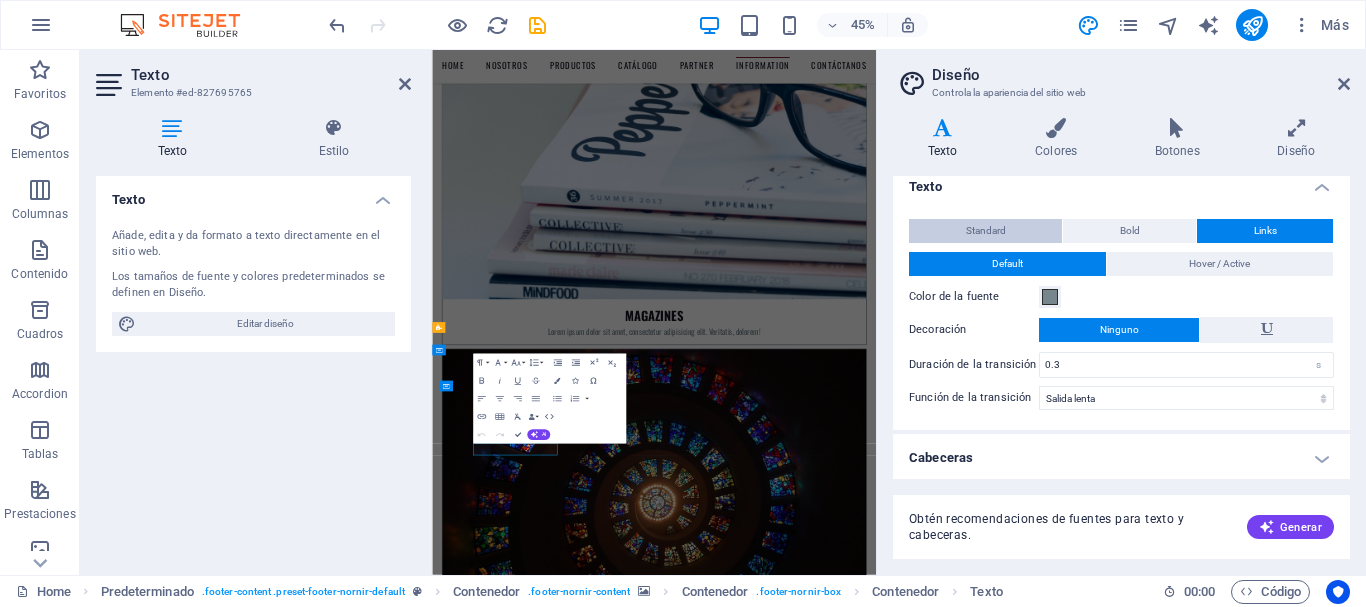 scroll, scrollTop: 16, scrollLeft: 0, axis: vertical 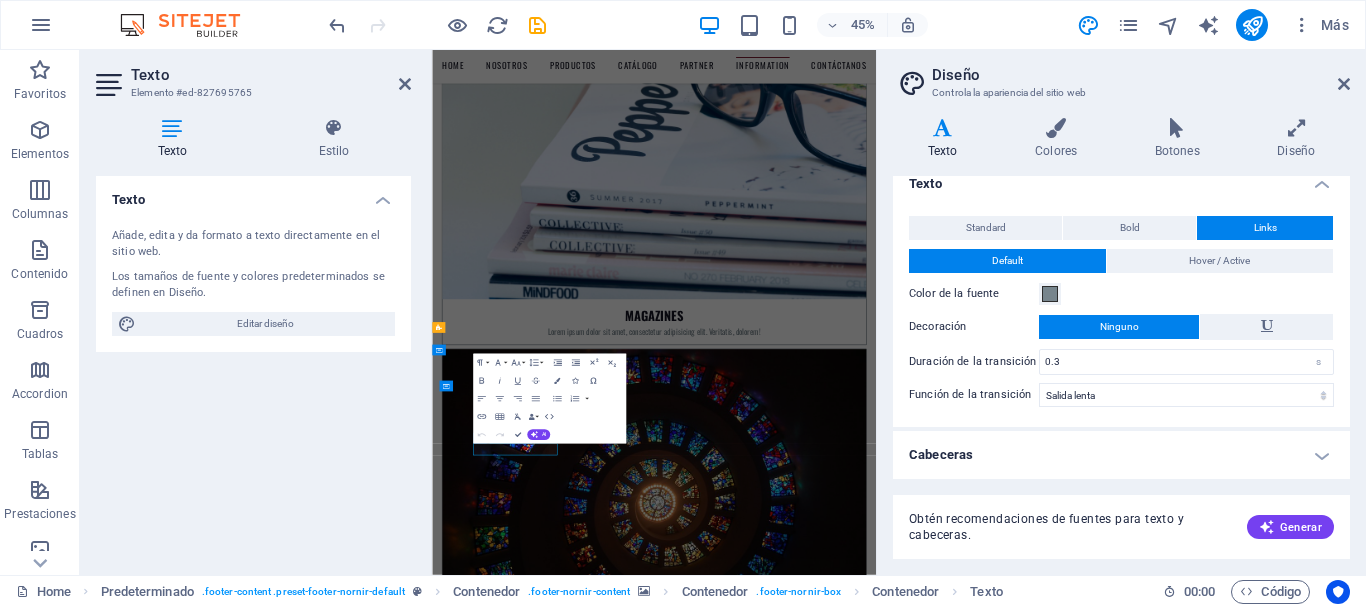 click on "Cabeceras" at bounding box center [1121, 455] 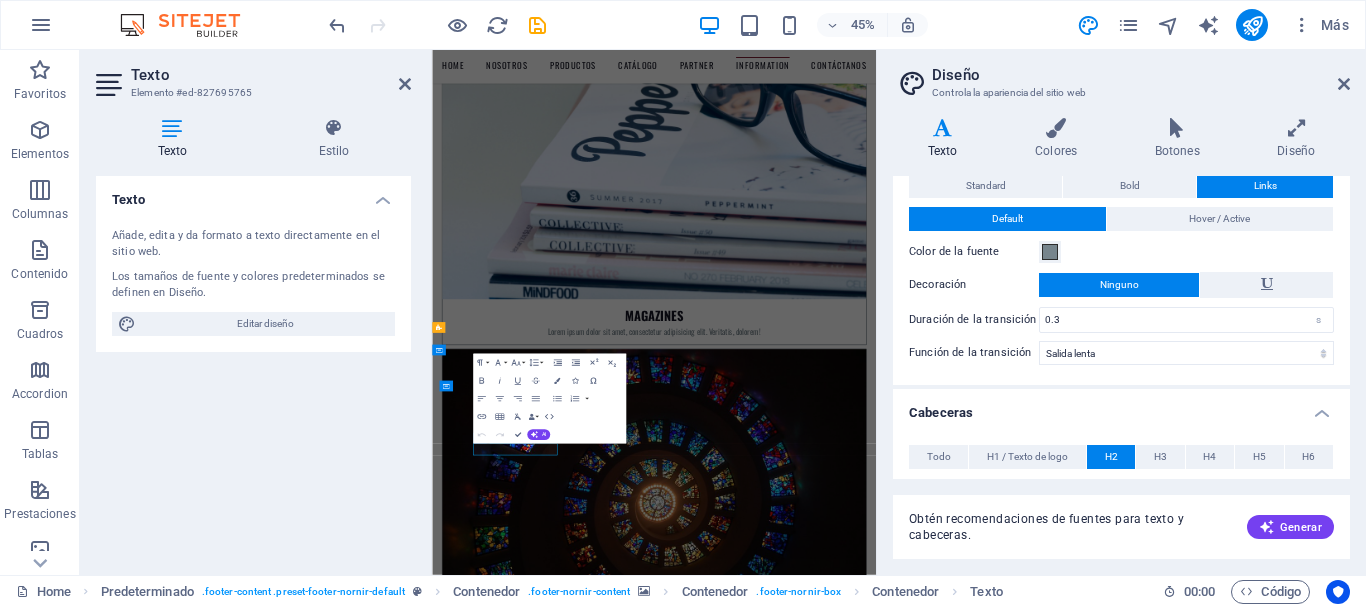 scroll, scrollTop: 0, scrollLeft: 0, axis: both 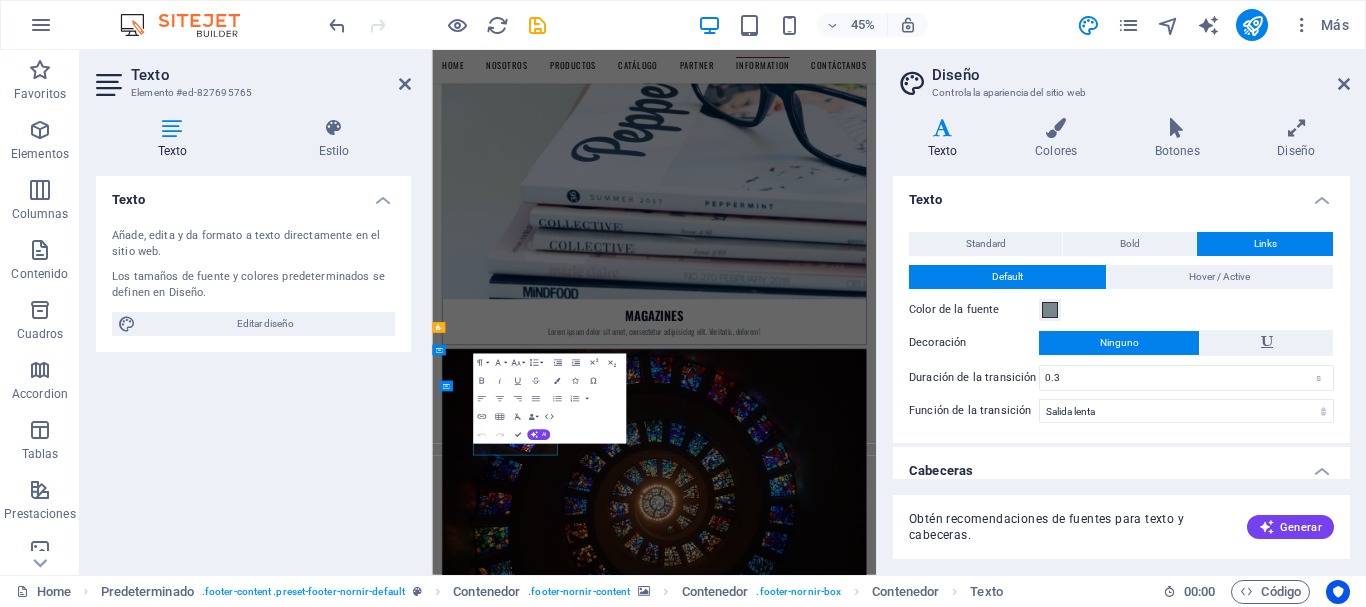click on "Cabeceras" at bounding box center (1121, 465) 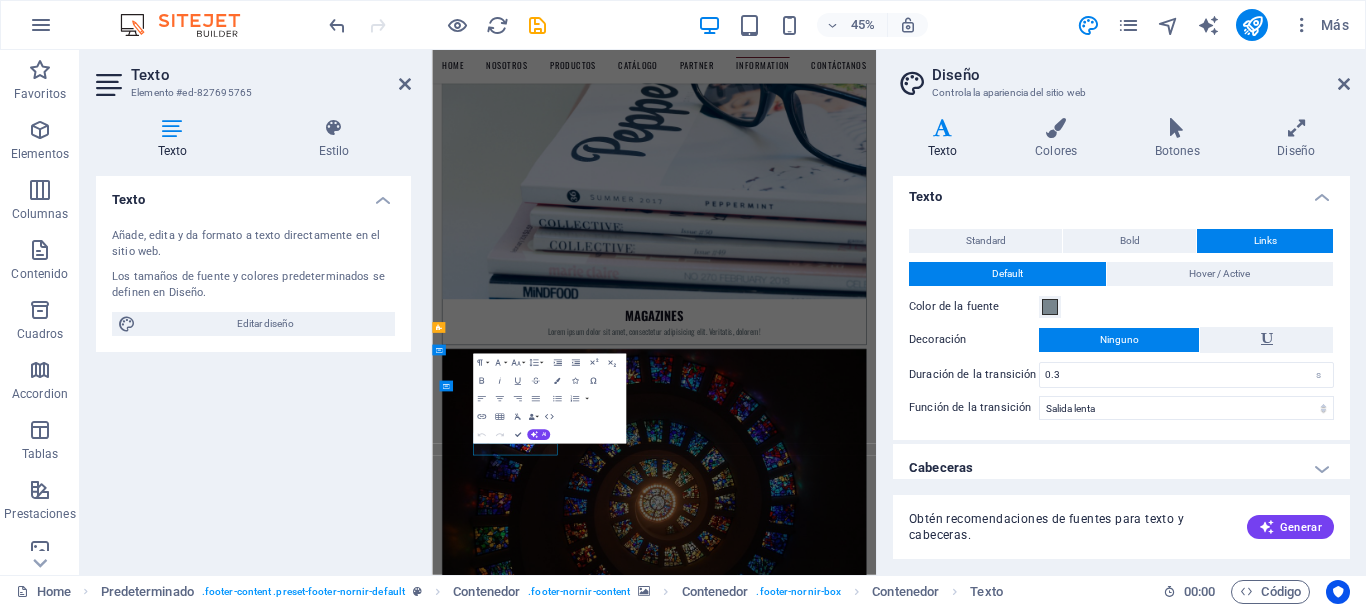 scroll, scrollTop: 0, scrollLeft: 0, axis: both 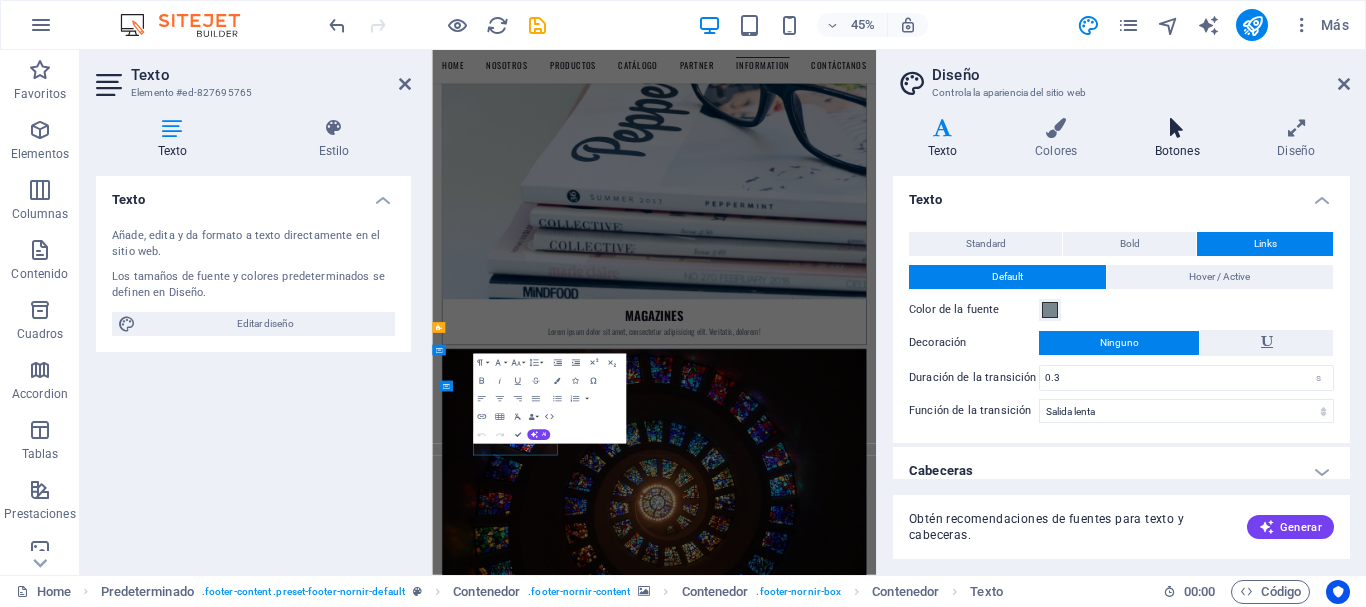 click at bounding box center [1177, 128] 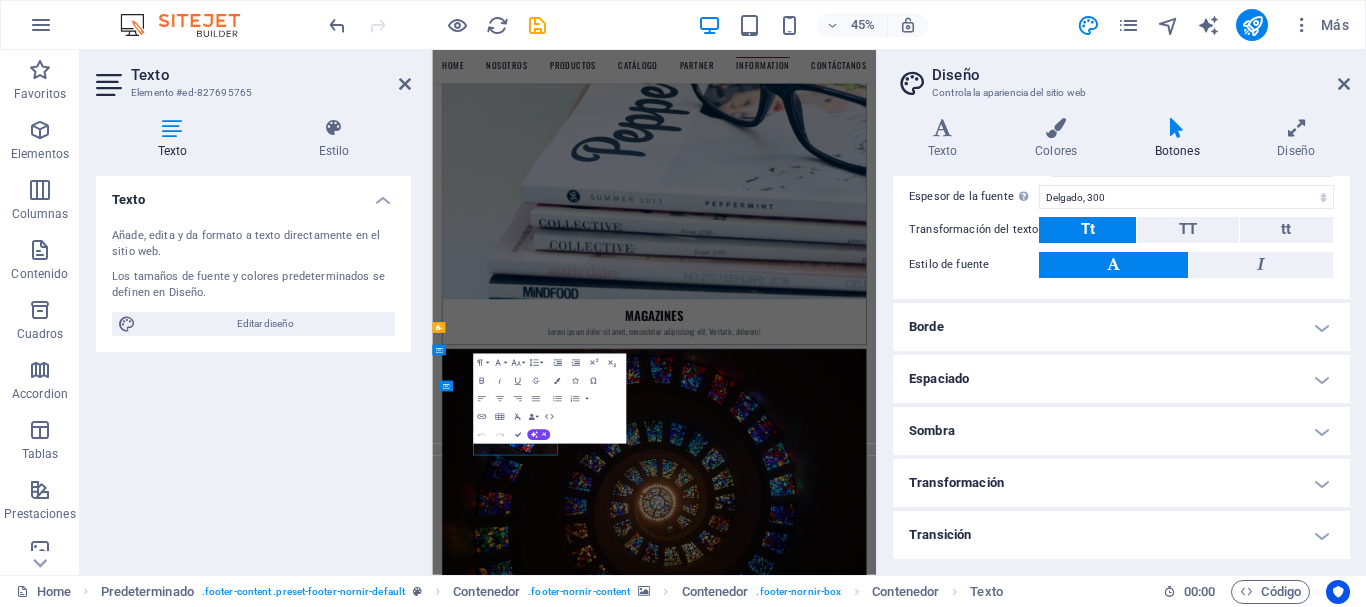 scroll, scrollTop: 0, scrollLeft: 0, axis: both 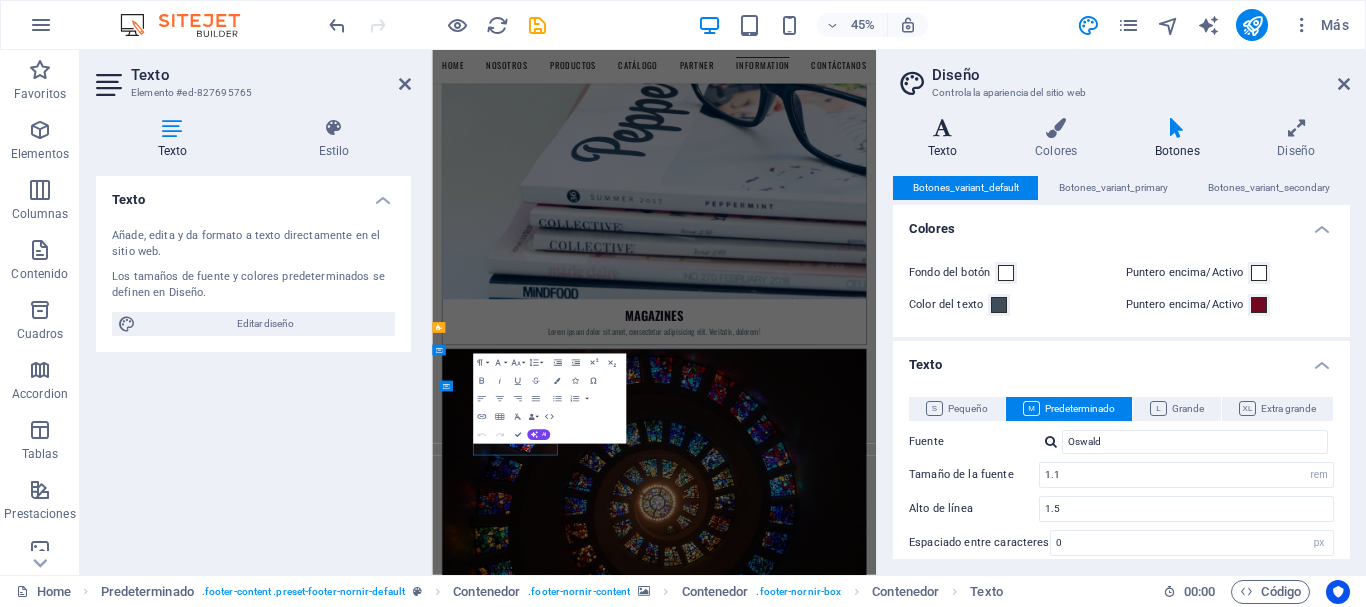 click on "Texto" at bounding box center (946, 139) 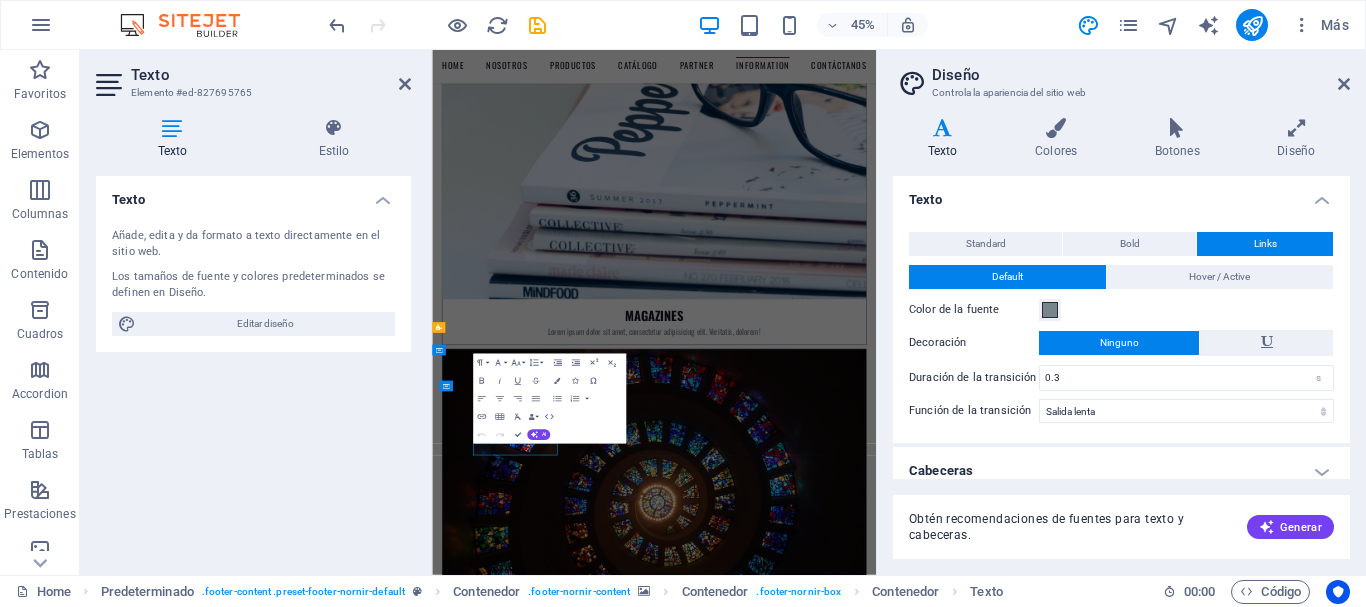 drag, startPoint x: 1011, startPoint y: 242, endPoint x: 1088, endPoint y: 222, distance: 79.555016 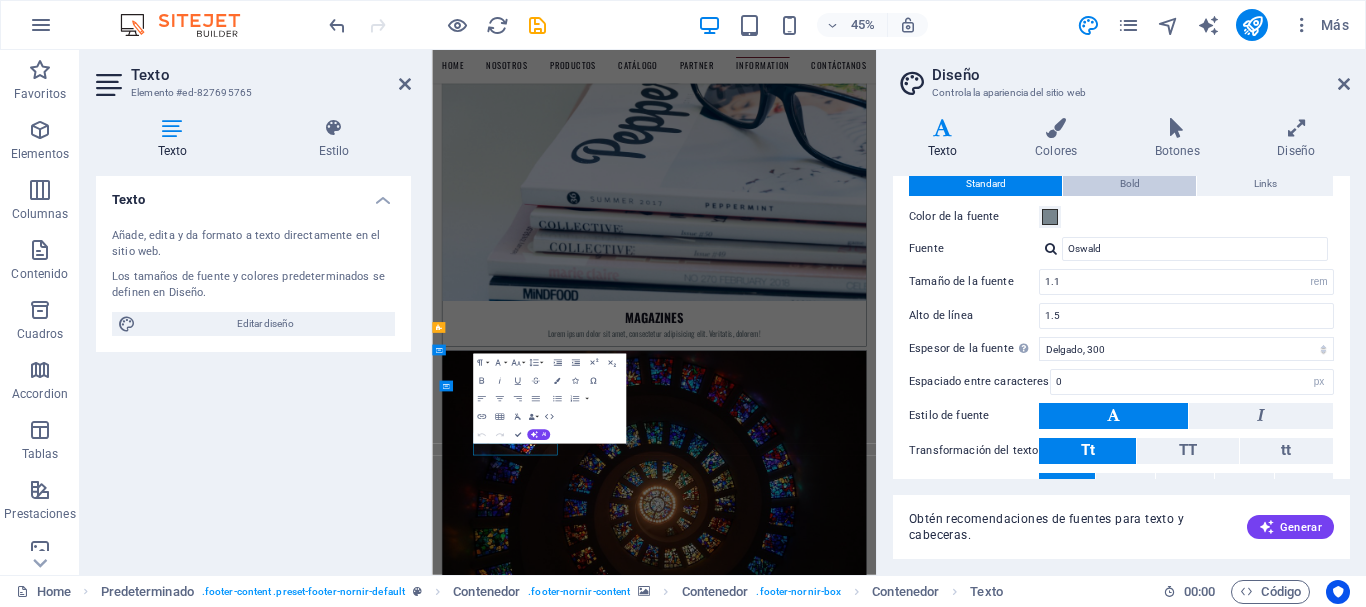 scroll, scrollTop: 0, scrollLeft: 0, axis: both 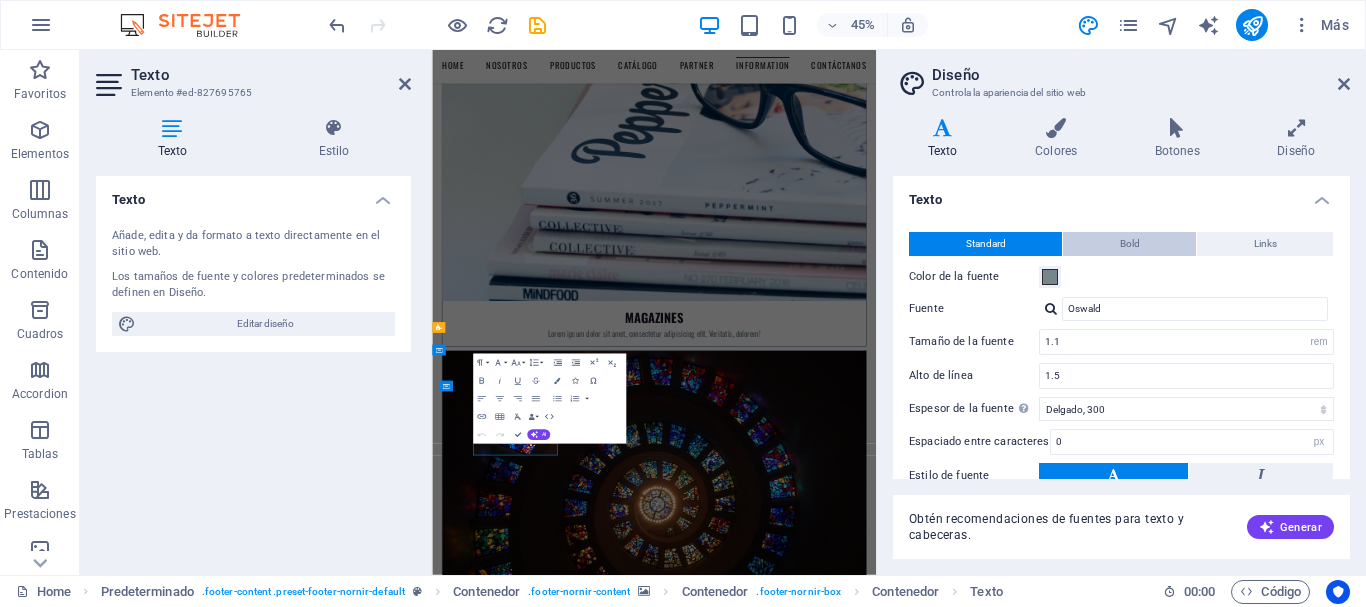 click on "Bold" at bounding box center (1130, 244) 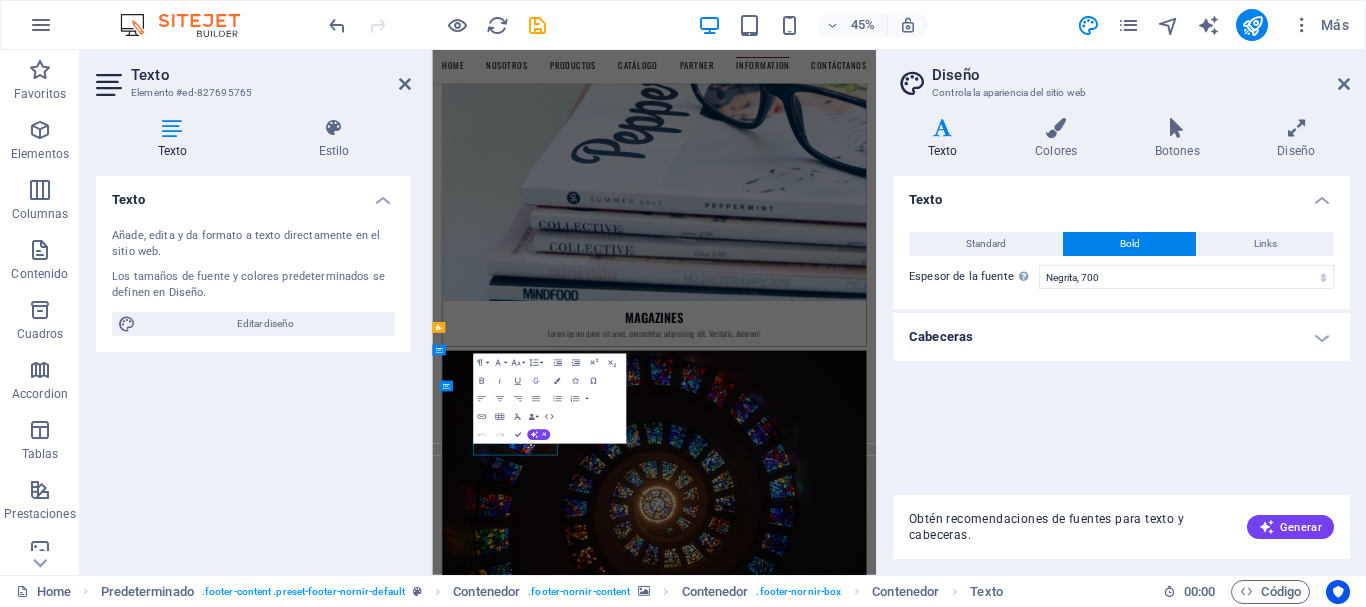 click on "Cabeceras" at bounding box center (1121, 337) 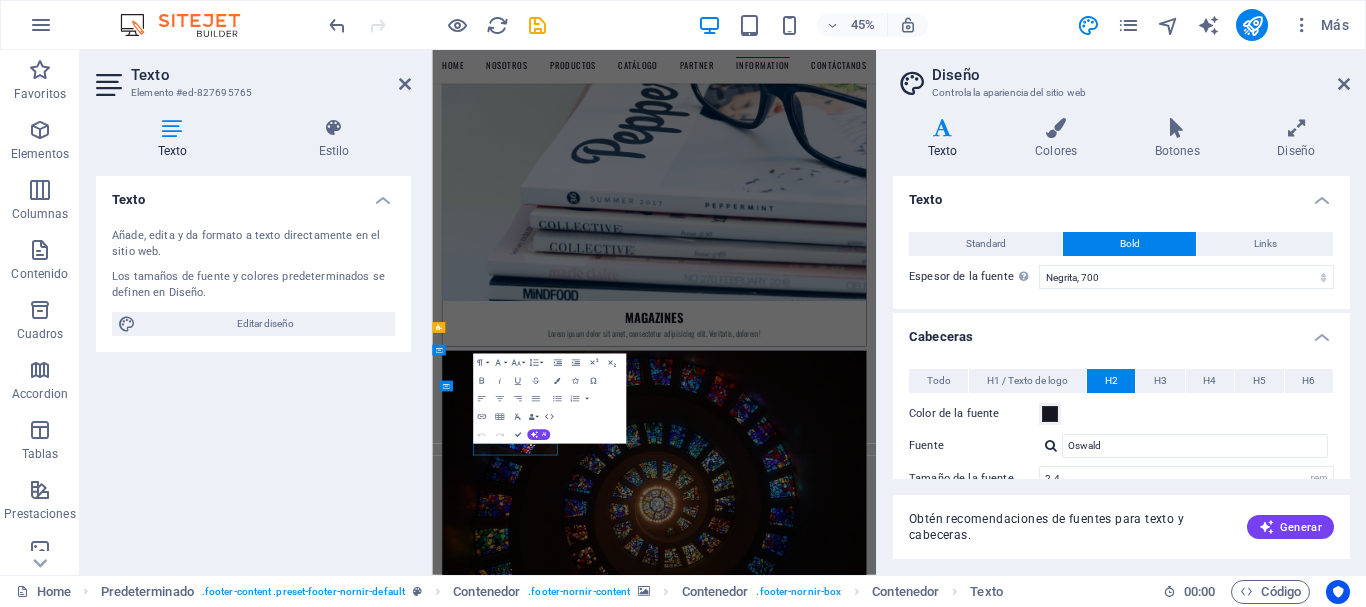 click on "Cabeceras" at bounding box center [1121, 331] 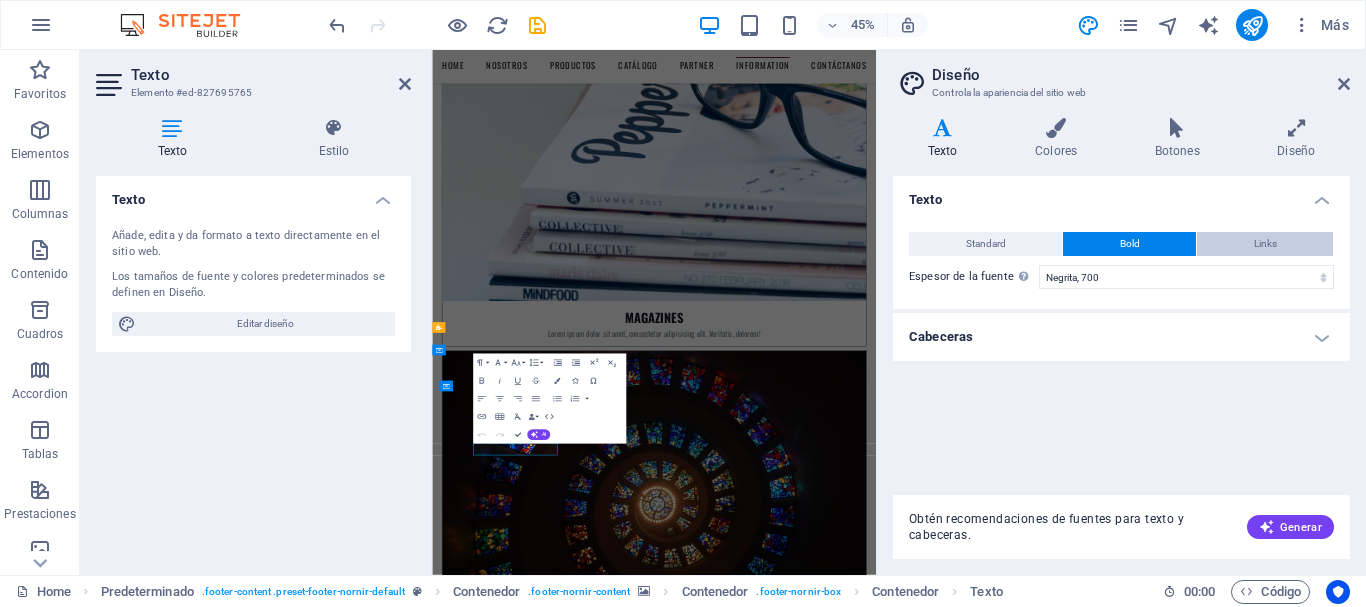 click on "Links" at bounding box center [1265, 244] 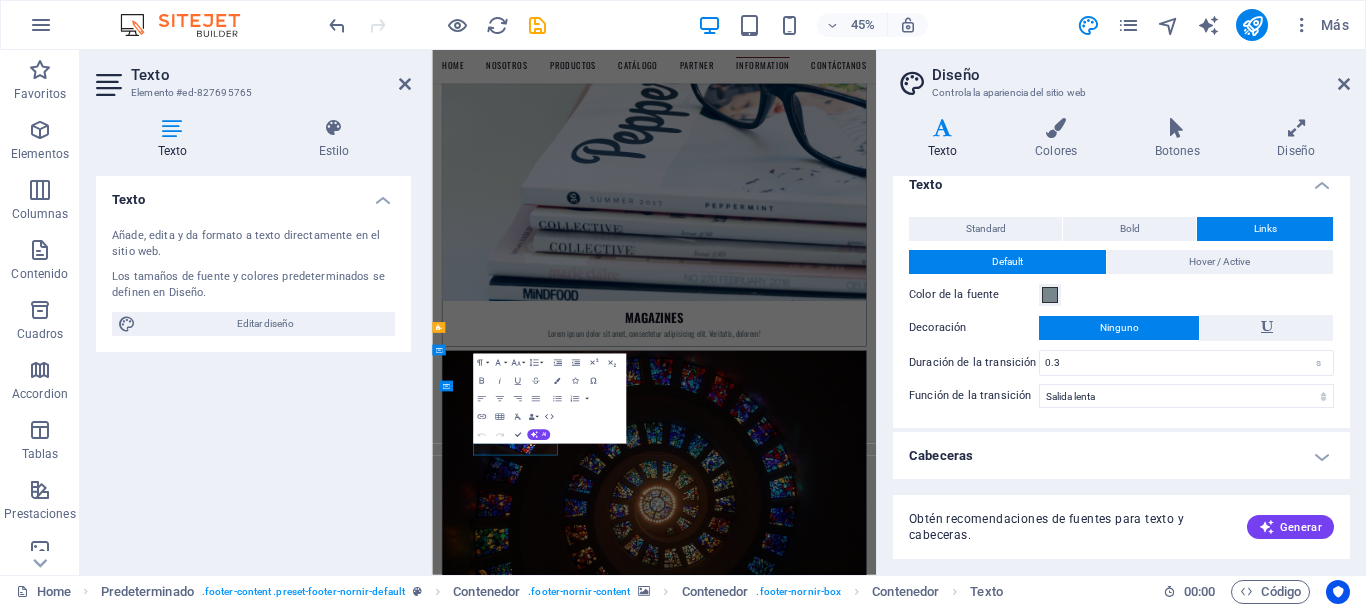 scroll, scrollTop: 16, scrollLeft: 0, axis: vertical 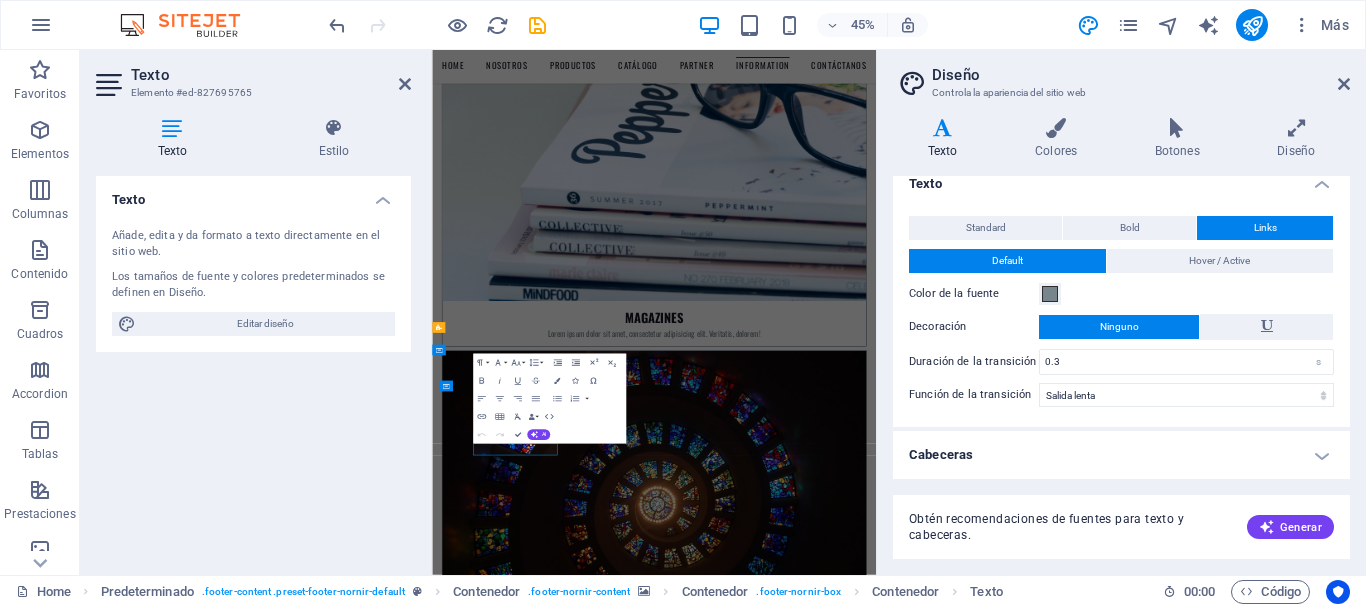 click on "Bold" at bounding box center (1129, 228) 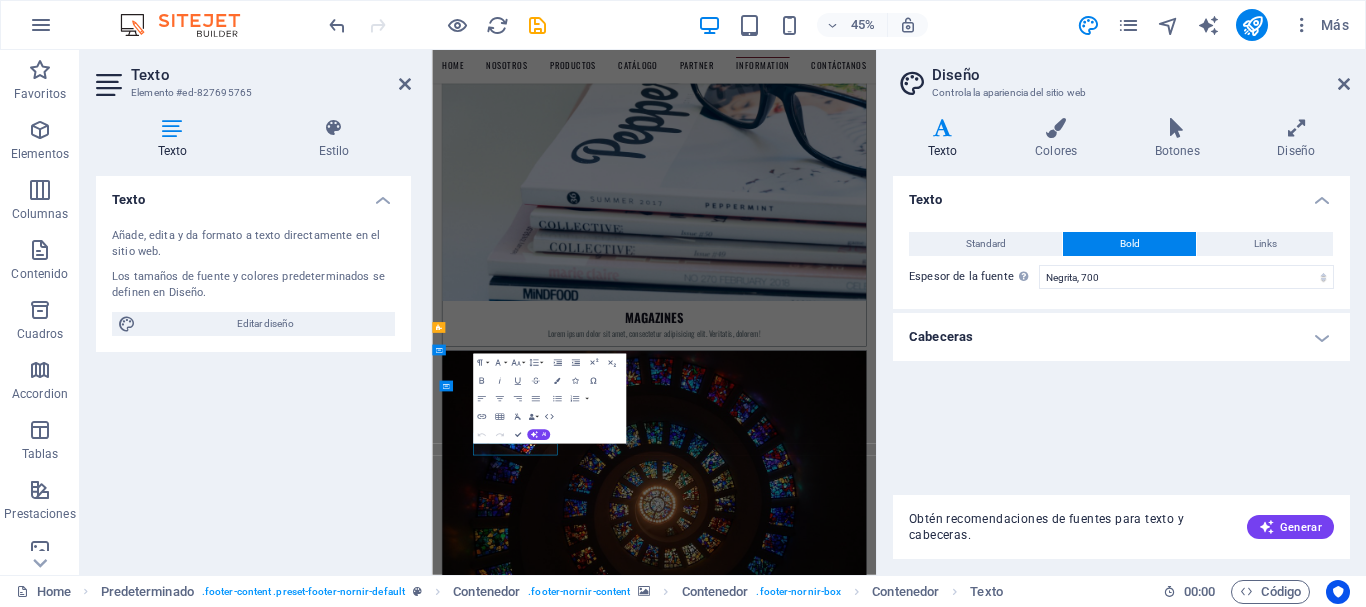 scroll, scrollTop: 0, scrollLeft: 0, axis: both 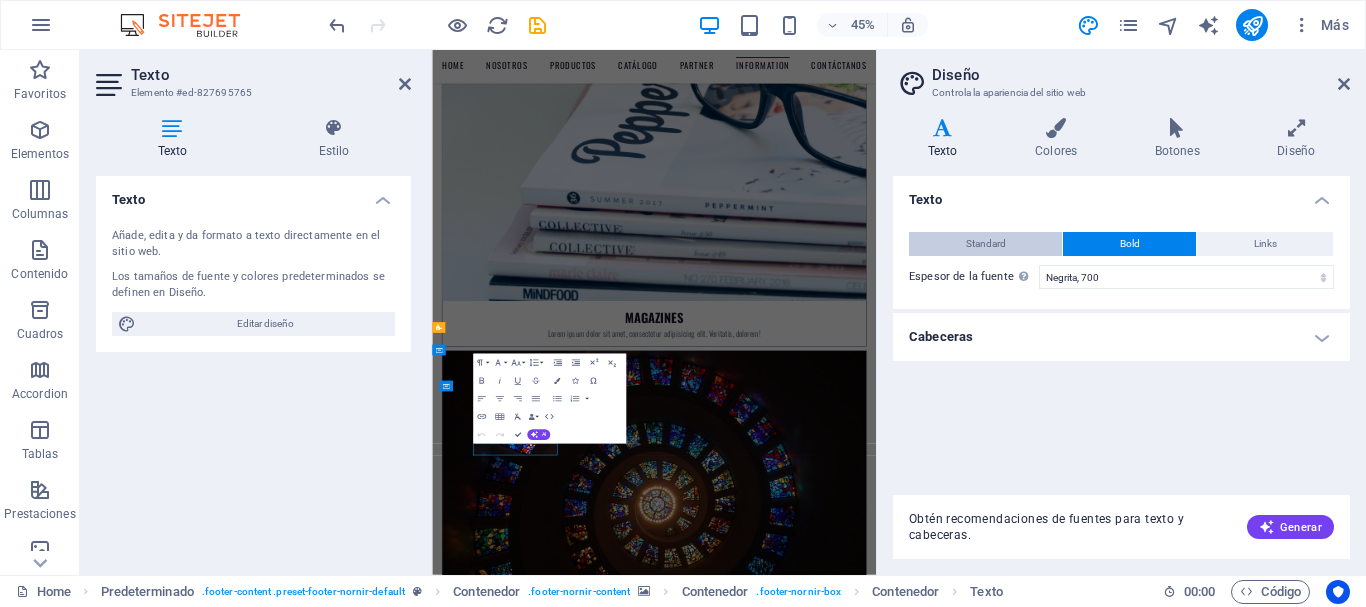 click on "Standard" at bounding box center [985, 244] 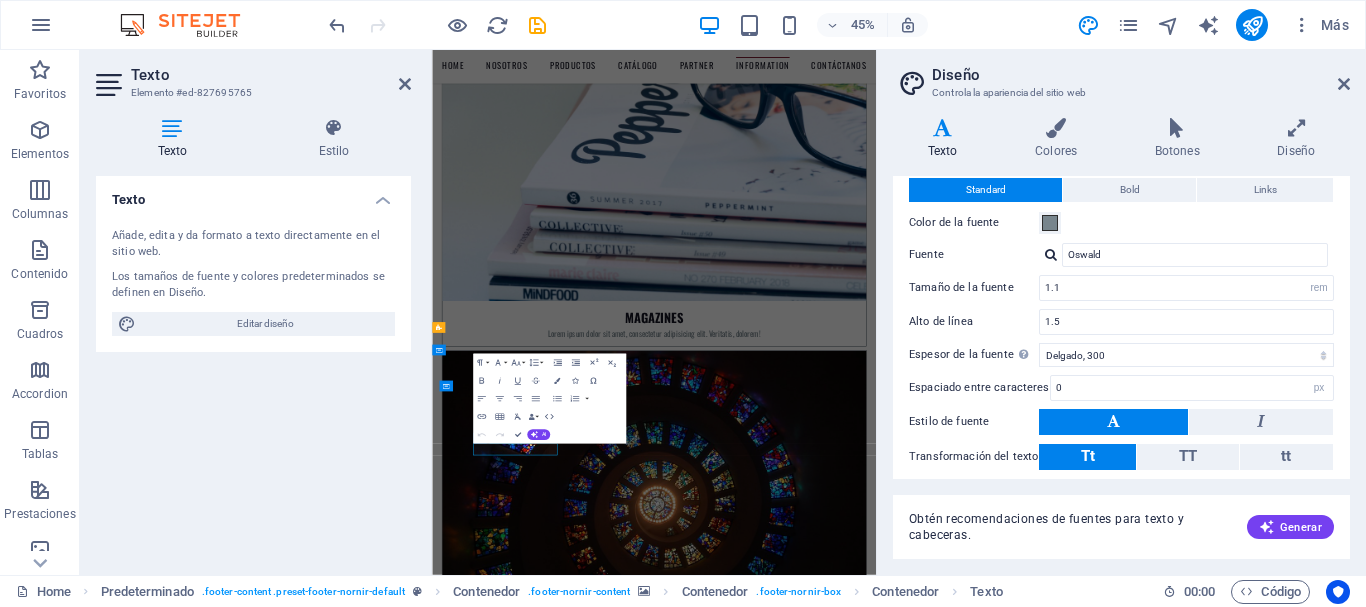 scroll, scrollTop: 153, scrollLeft: 0, axis: vertical 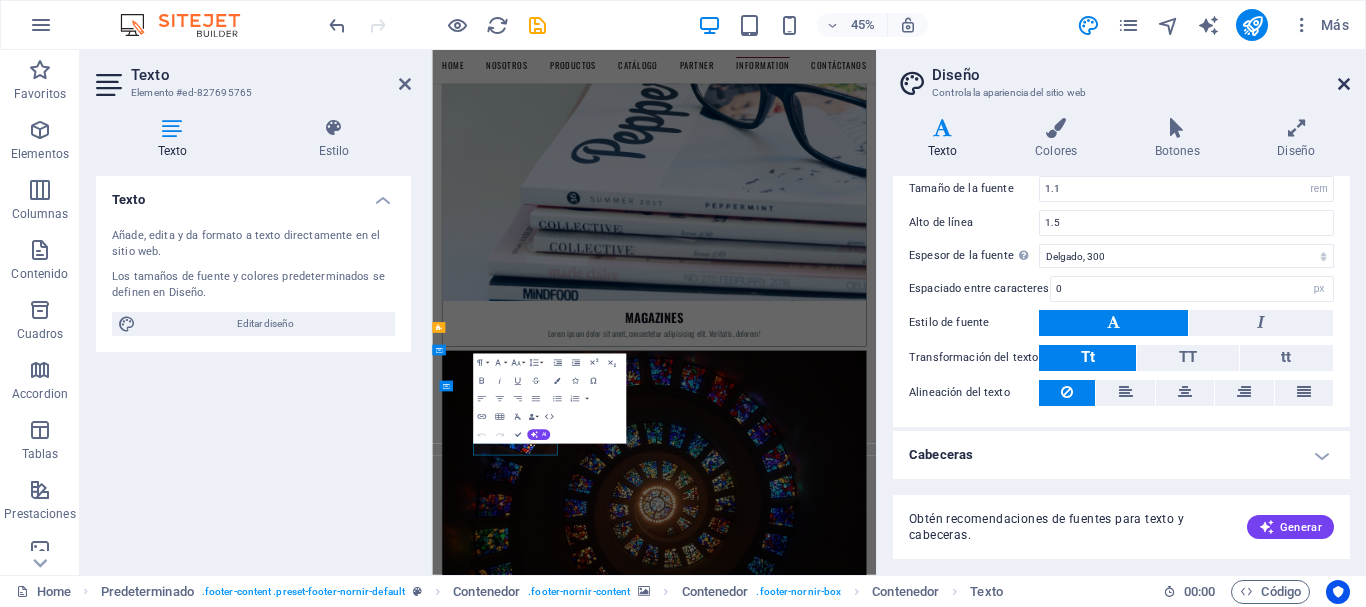 drag, startPoint x: 1341, startPoint y: 84, endPoint x: 956, endPoint y: 34, distance: 388.2332 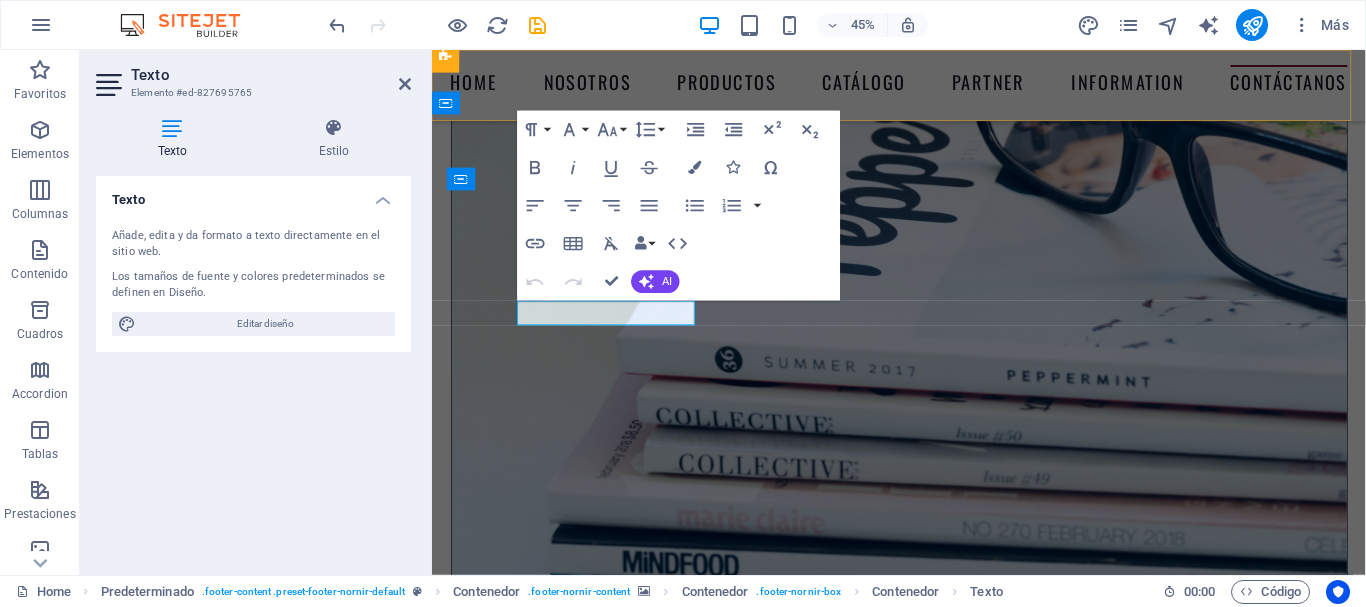 scroll, scrollTop: 9244, scrollLeft: 0, axis: vertical 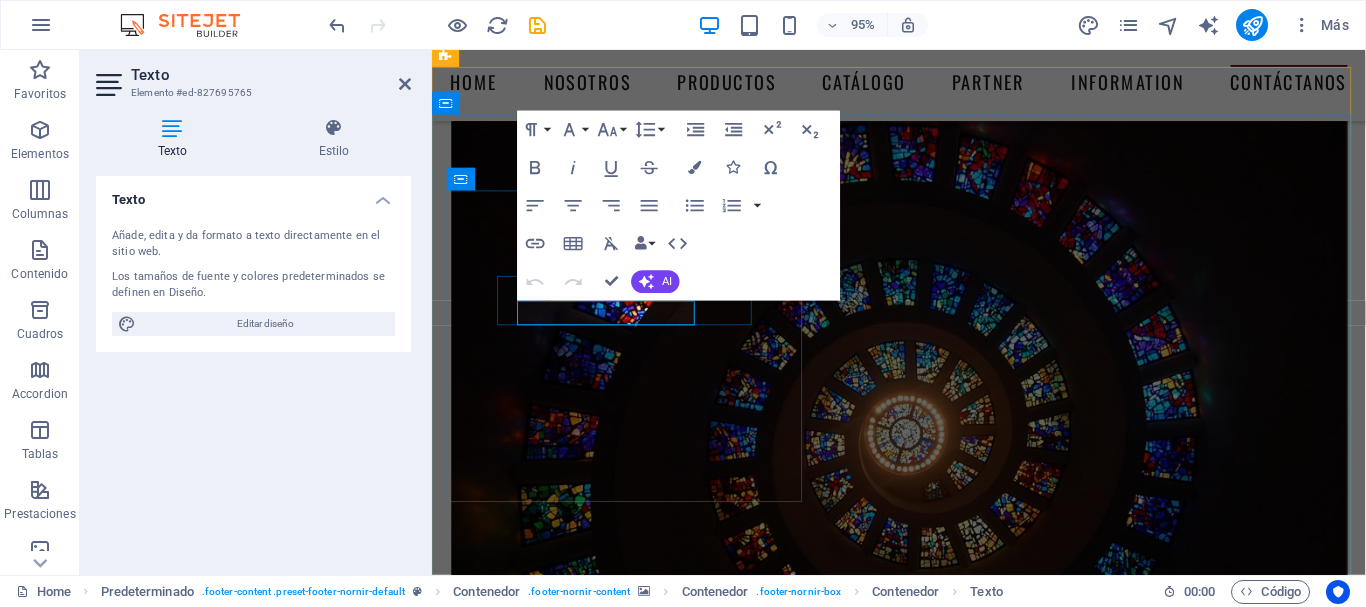 drag, startPoint x: 671, startPoint y: 331, endPoint x: 940, endPoint y: 643, distance: 411.95267 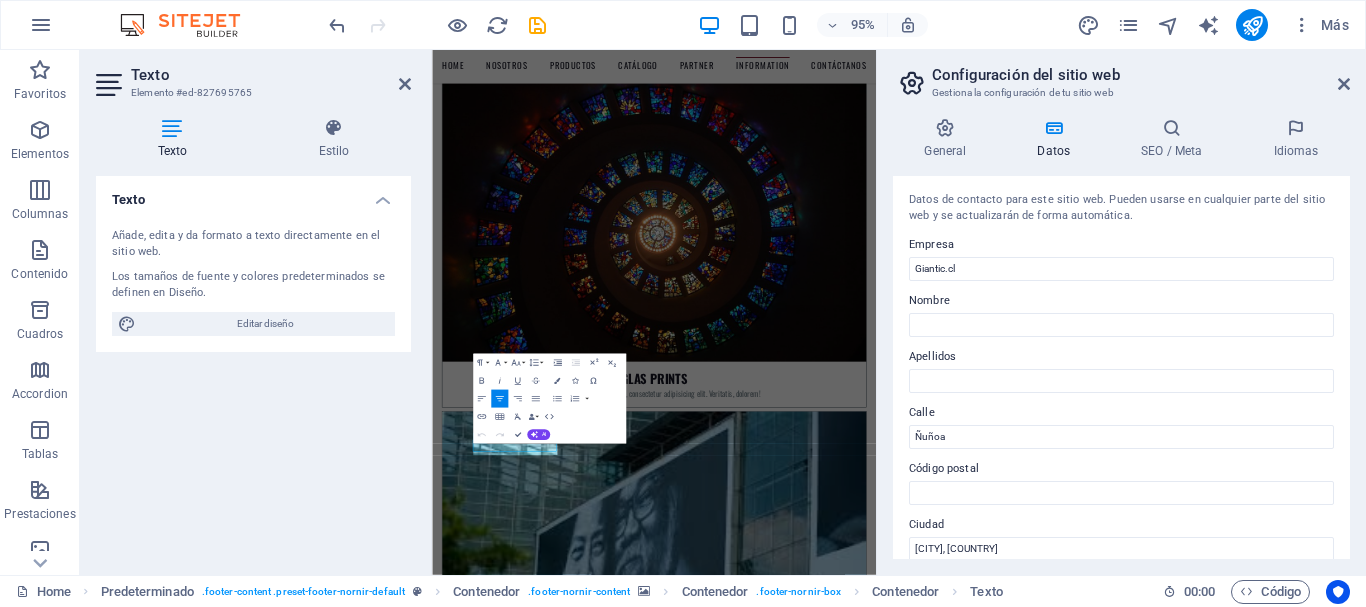 scroll, scrollTop: 8641, scrollLeft: 0, axis: vertical 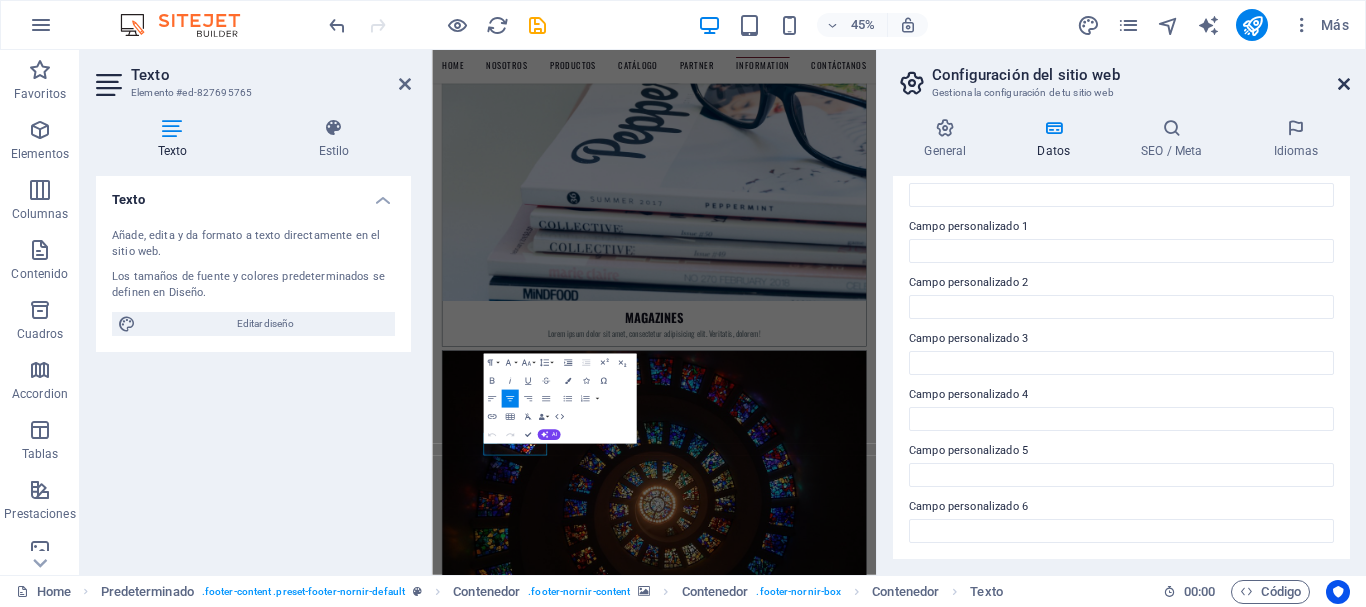 click at bounding box center (1344, 84) 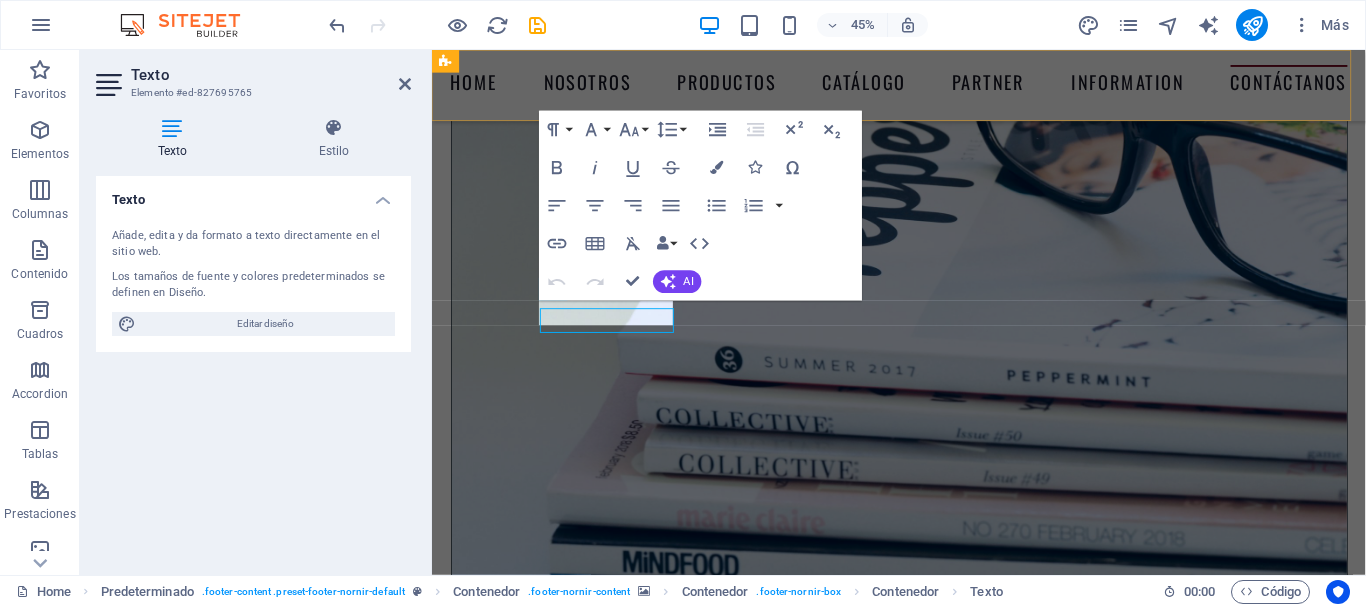 scroll, scrollTop: 9244, scrollLeft: 0, axis: vertical 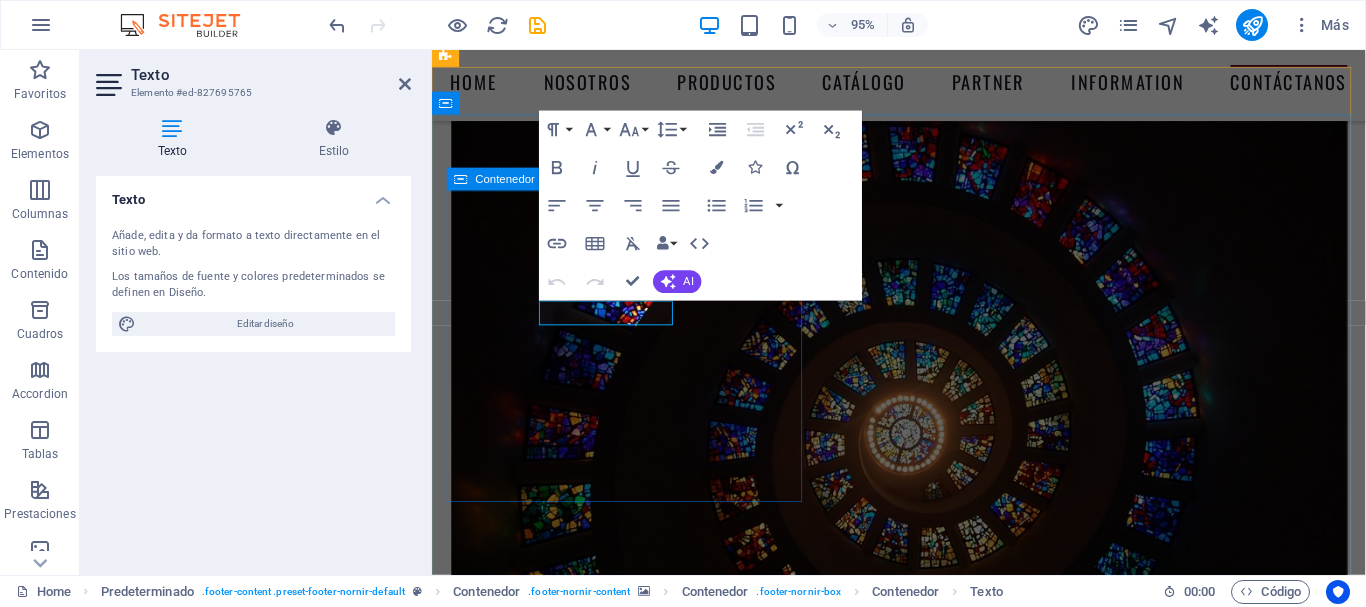 click on "Contacto Dirección Ñuñoa , [CITY], [COUNTRY]   Teléfono contacto [PHONE] contacto@giantic.cl Aviso Legal |  Privac idad" at bounding box center [923, 8395] 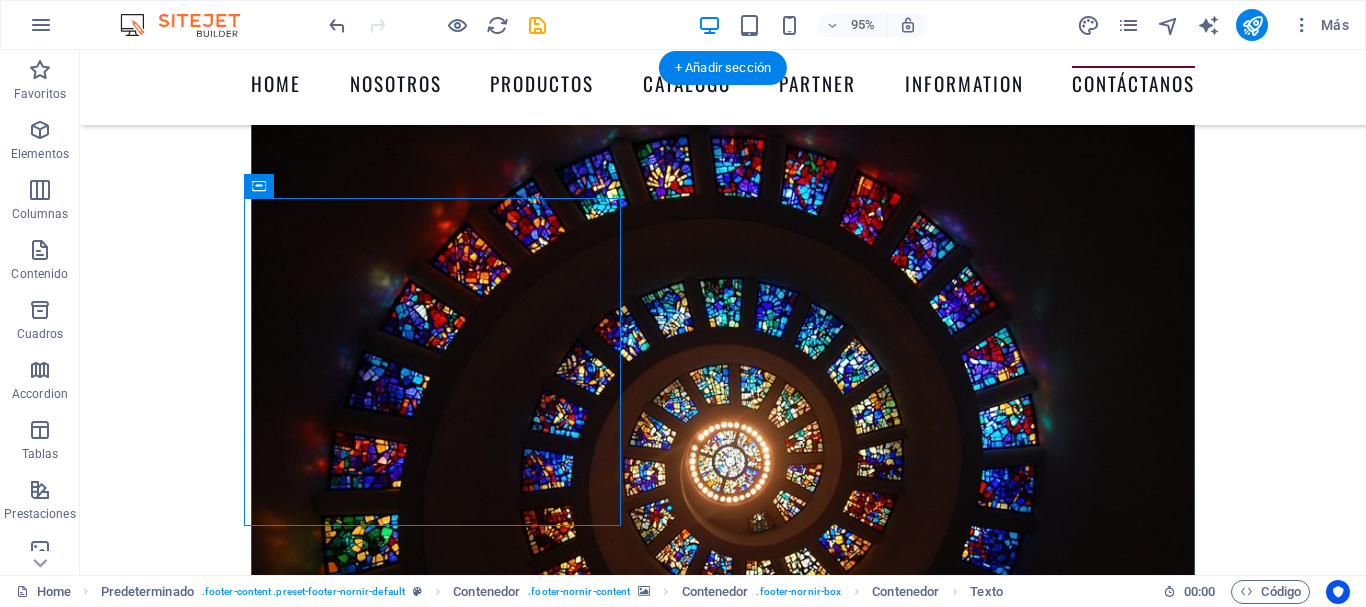 scroll, scrollTop: 8986, scrollLeft: 0, axis: vertical 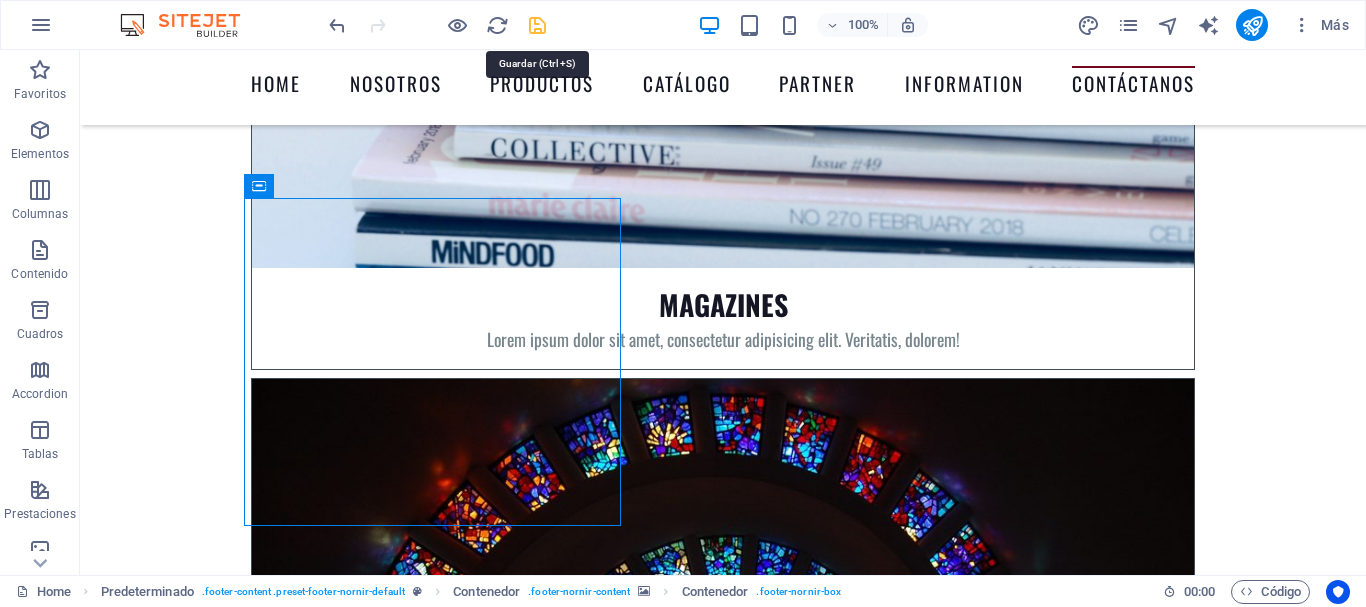 click at bounding box center [537, 25] 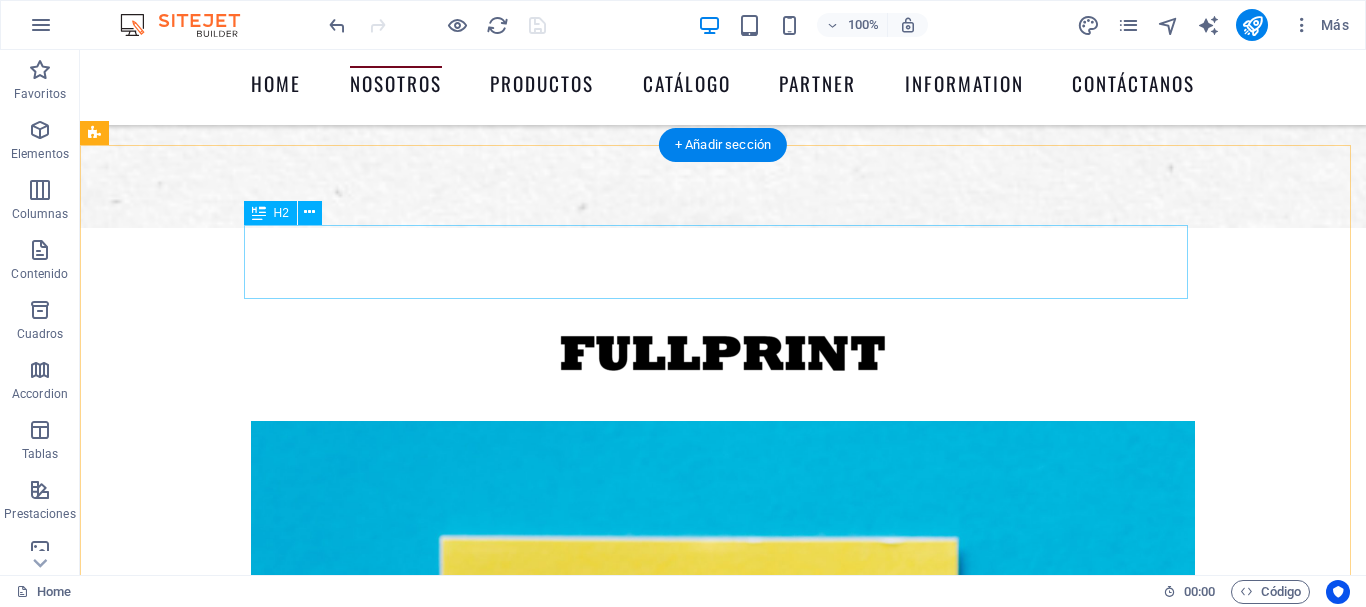 scroll, scrollTop: 1133, scrollLeft: 0, axis: vertical 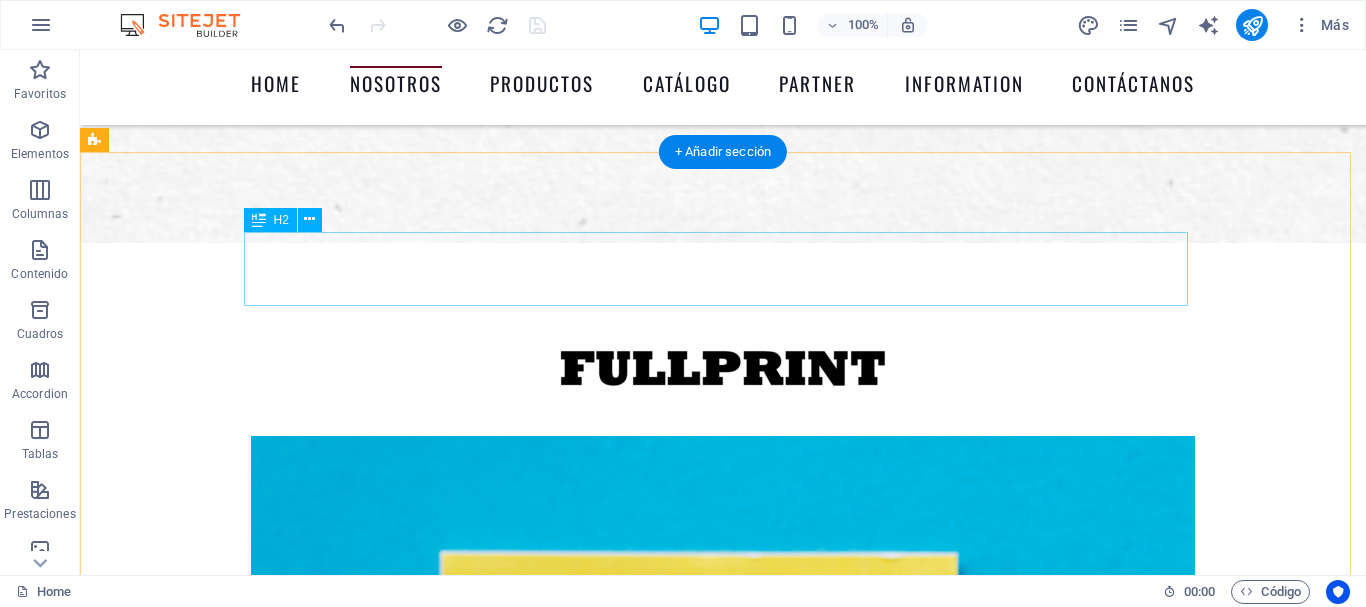click on "About us" at bounding box center (723, 2831) 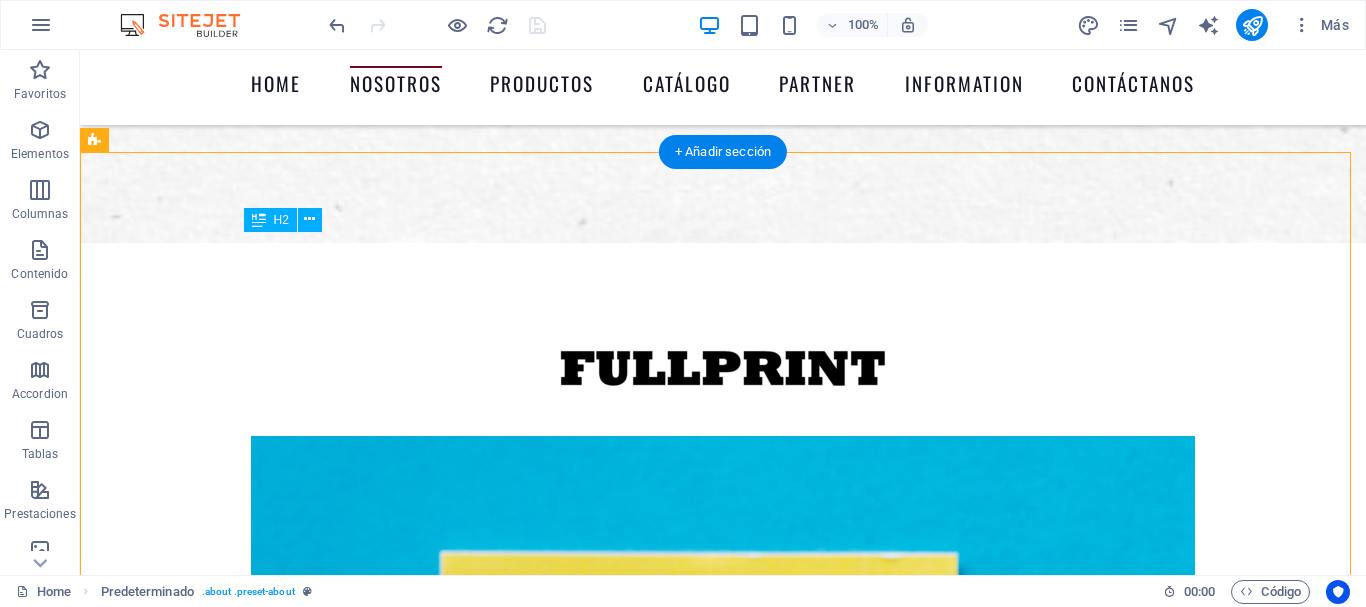 click on "About us" at bounding box center [723, 2831] 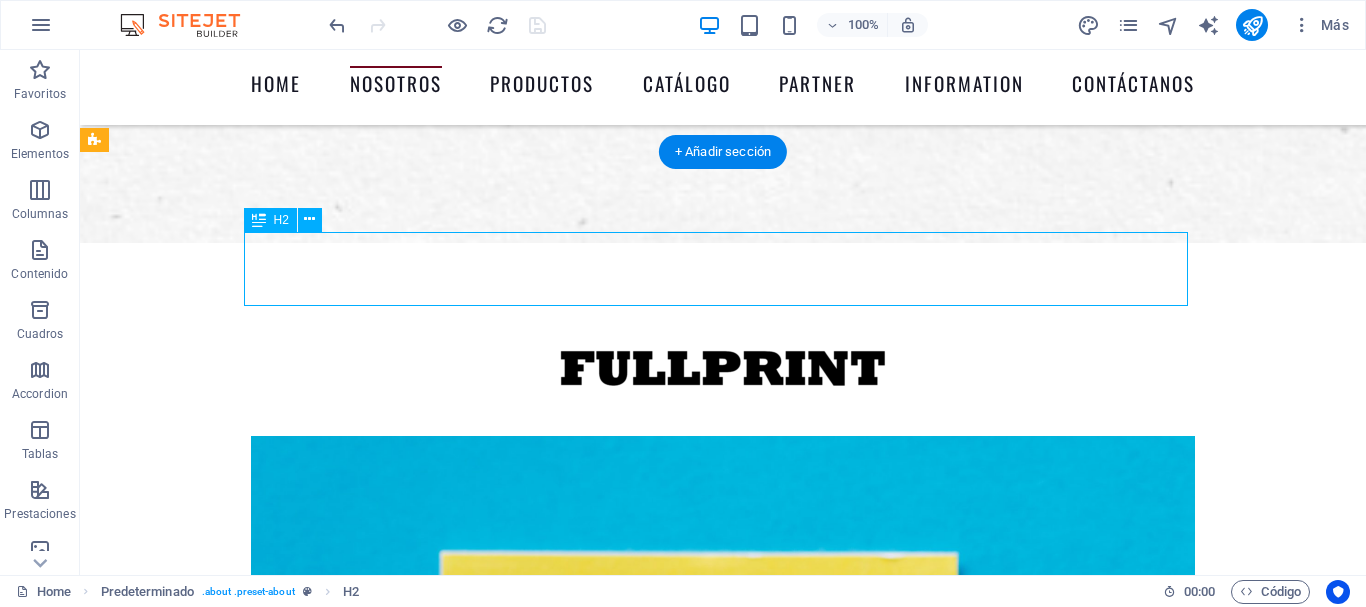 click on "About us" at bounding box center [723, 2831] 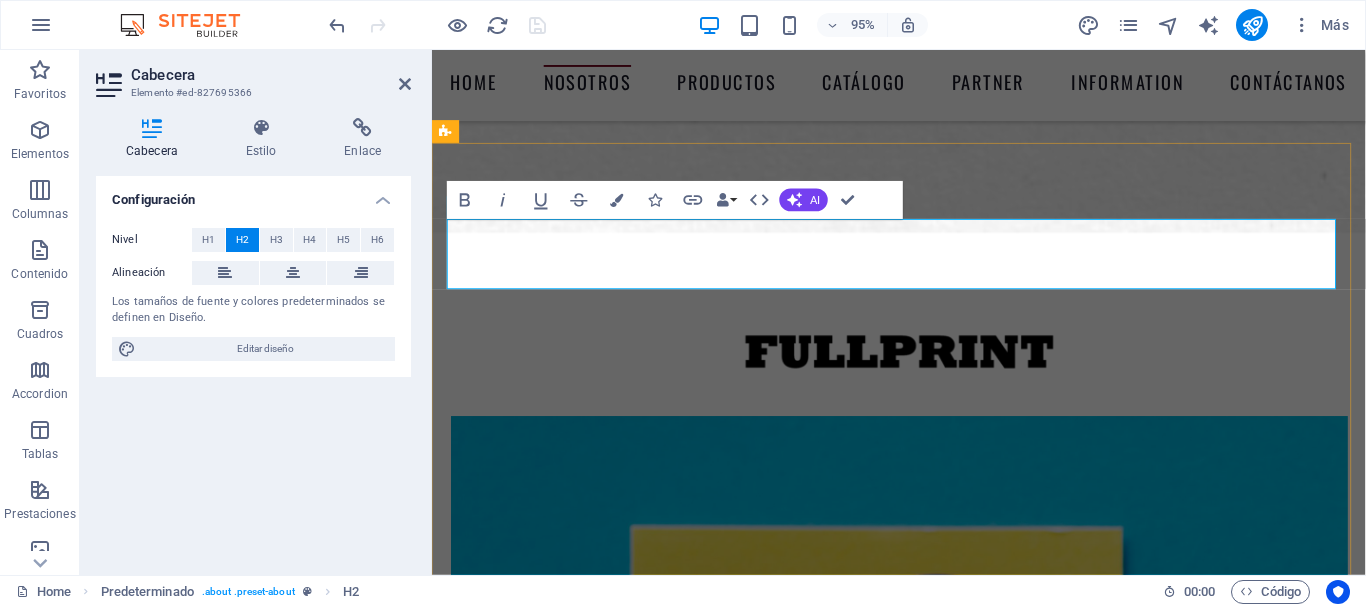 type 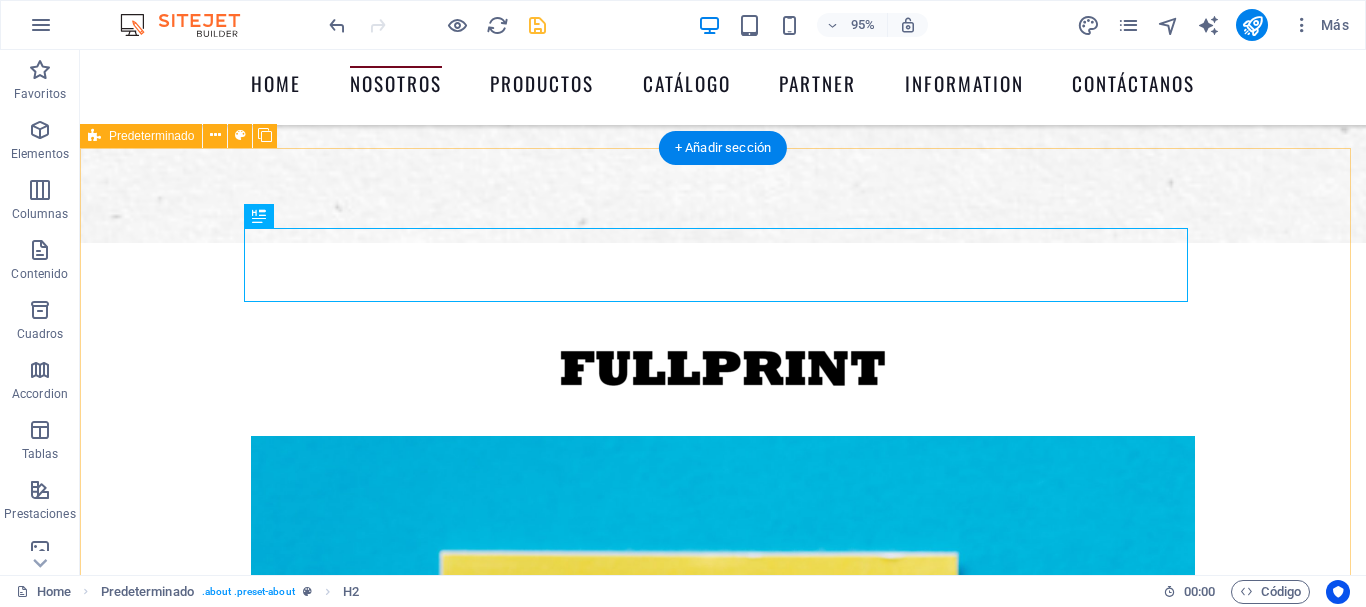 scroll, scrollTop: 1137, scrollLeft: 0, axis: vertical 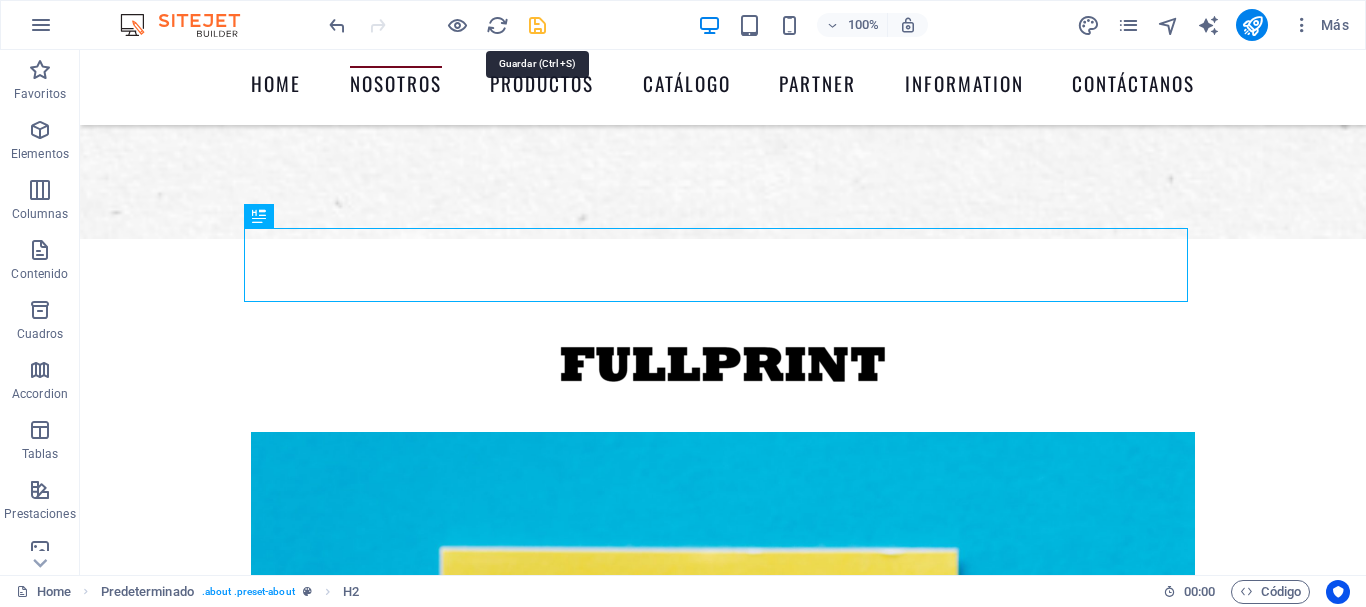 click at bounding box center (537, 25) 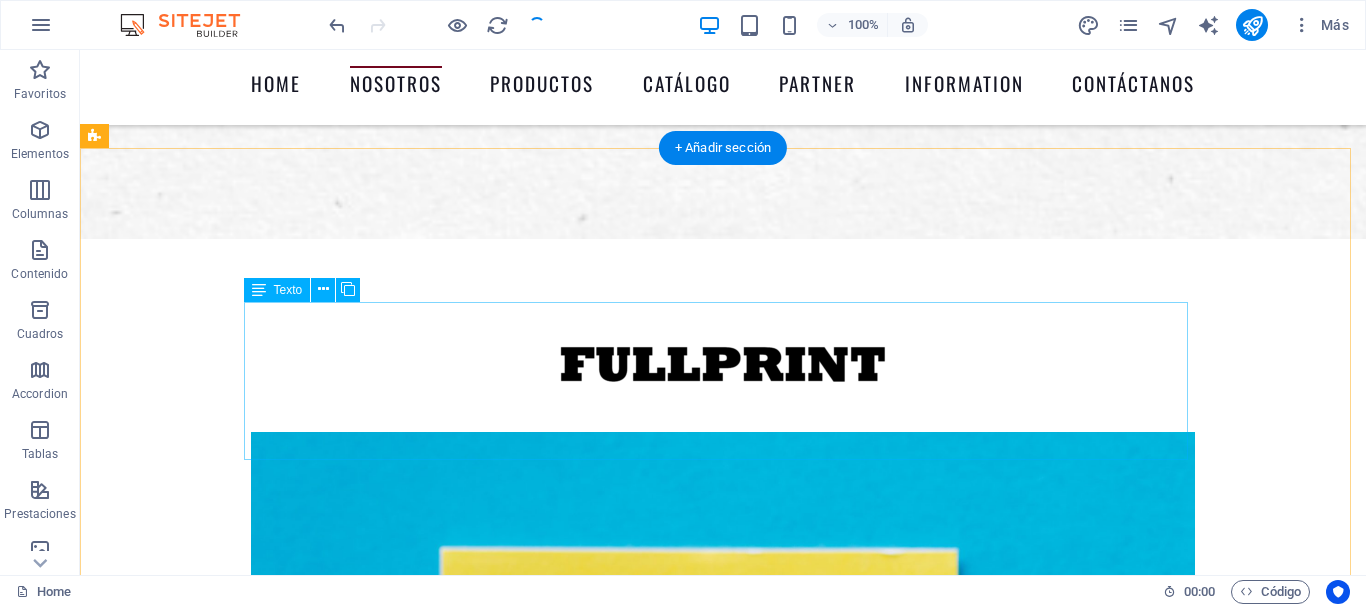 click on "Lorem ipsum dolor sit amet, consectetur adipisicing elit. Libero, assumenda, dolore, cum vel modi asperiores consequatur suscipit quidem ducimus eveniet iure expedita consectetur odio voluptatum similique fugit voluptates rem accusamus quae quas dolorem tenetur facere tempora maiores adipisci reiciendis accusantium voluptatibus id voluptate tempore dolor harum nisi amet! Nobis, eaque. Lorem ipsum dolor sit amet, consectetur adipisicing elit. Libero, assumenda, dolore, cum vel modi asperiores consequatur suscipit quidem ducimus eveniet iure expedita consectetur odio voluptatum similique fugit voluptates rem accusamus quae quas dolorem tenetur facere tempora maiores adipisci reiciendis accusantium voluptatibus id voluptate tempore dolor harum nisi amet! Nobis, eaque." at bounding box center [723, 2950] 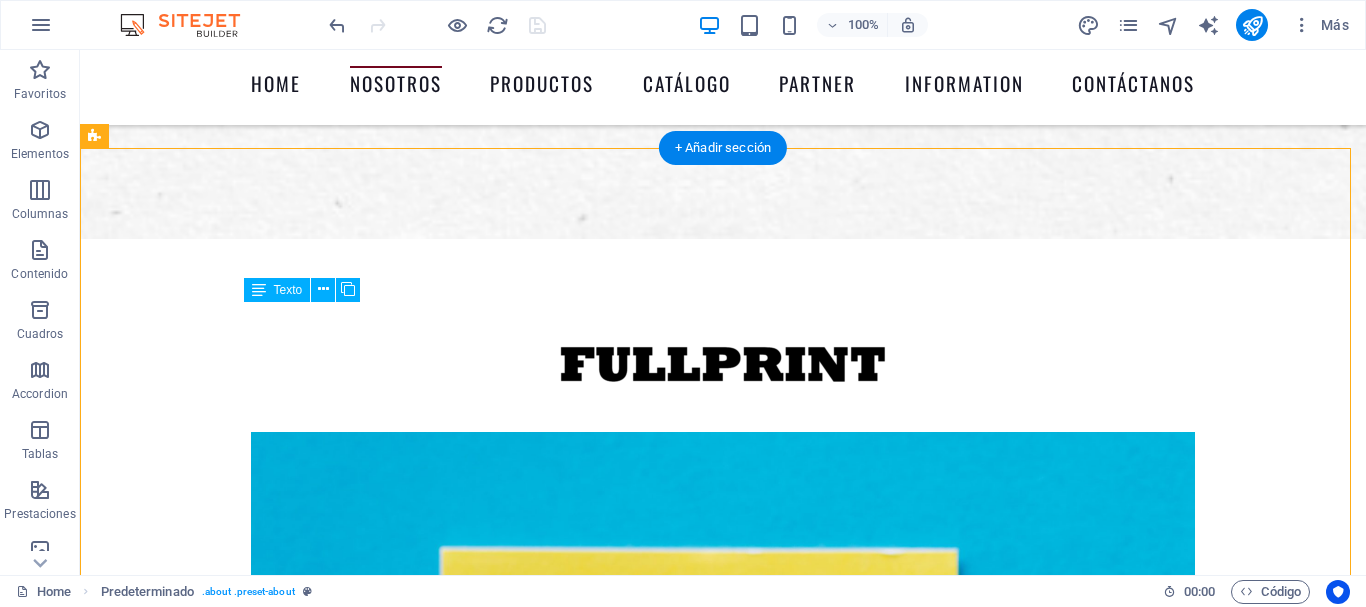 click on "Lorem ipsum dolor sit amet, consectetur adipisicing elit. Libero, assumenda, dolore, cum vel modi asperiores consequatur suscipit quidem ducimus eveniet iure expedita consectetur odio voluptatum similique fugit voluptates rem accusamus quae quas dolorem tenetur facere tempora maiores adipisci reiciendis accusantium voluptatibus id voluptate tempore dolor harum nisi amet! Nobis, eaque. Lorem ipsum dolor sit amet, consectetur adipisicing elit. Libero, assumenda, dolore, cum vel modi asperiores consequatur suscipit quidem ducimus eveniet iure expedita consectetur odio voluptatum similique fugit voluptates rem accusamus quae quas dolorem tenetur facere tempora maiores adipisci reiciendis accusantium voluptatibus id voluptate tempore dolor harum nisi amet! Nobis, eaque." at bounding box center (723, 2950) 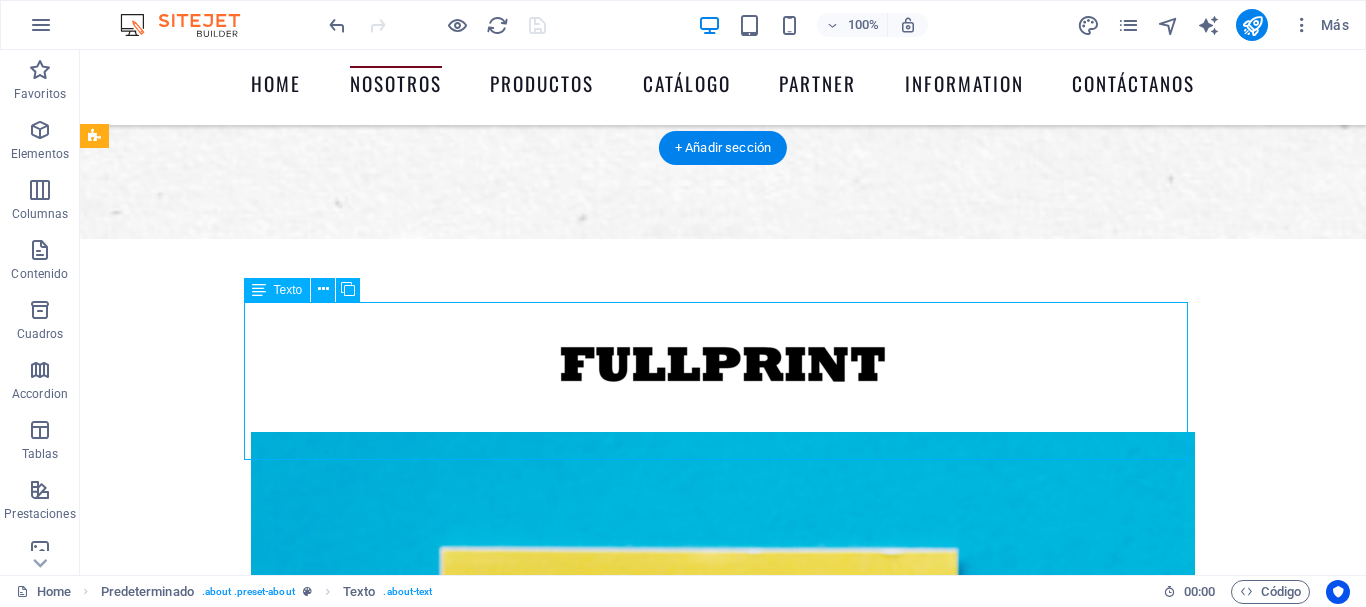 click on "Lorem ipsum dolor sit amet, consectetur adipisicing elit. Libero, assumenda, dolore, cum vel modi asperiores consequatur suscipit quidem ducimus eveniet iure expedita consectetur odio voluptatum similique fugit voluptates rem accusamus quae quas dolorem tenetur facere tempora maiores adipisci reiciendis accusantium voluptatibus id voluptate tempore dolor harum nisi amet! Nobis, eaque. Lorem ipsum dolor sit amet, consectetur adipisicing elit. Libero, assumenda, dolore, cum vel modi asperiores consequatur suscipit quidem ducimus eveniet iure expedita consectetur odio voluptatum similique fugit voluptates rem accusamus quae quas dolorem tenetur facere tempora maiores adipisci reiciendis accusantium voluptatibus id voluptate tempore dolor harum nisi amet! Nobis, eaque." at bounding box center (723, 2950) 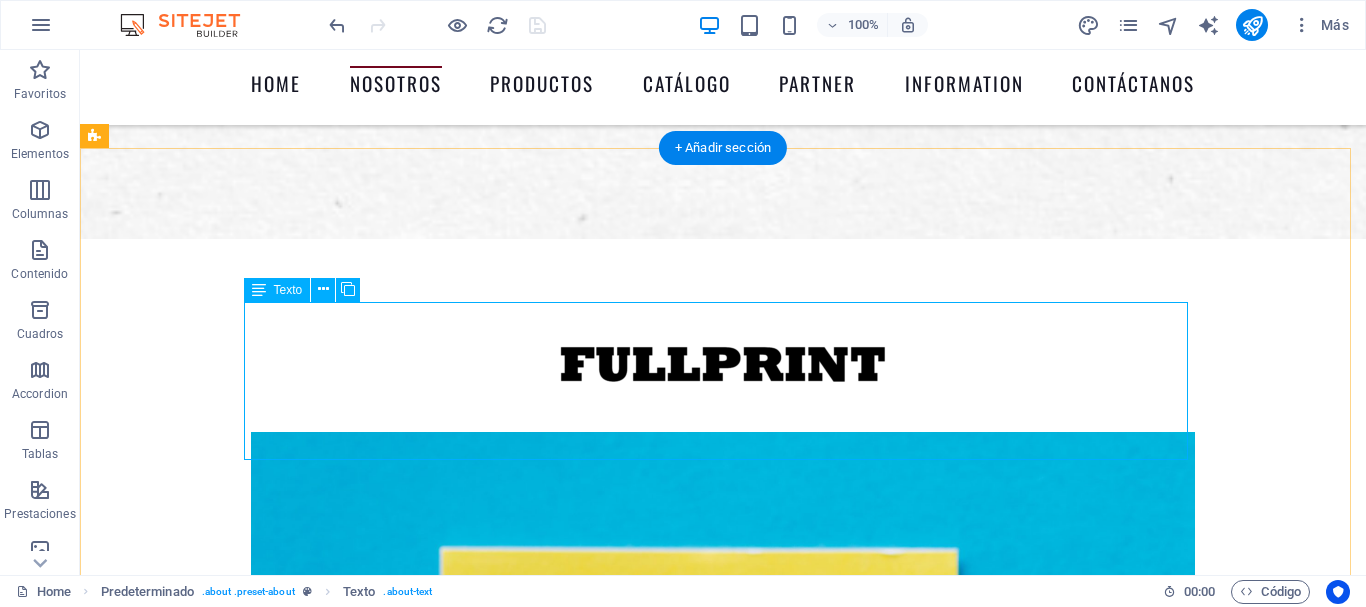 click on "Lorem ipsum dolor sit amet, consectetur adipisicing elit. Libero, assumenda, dolore, cum vel modi asperiores consequatur suscipit quidem ducimus eveniet iure expedita consectetur odio voluptatum similique fugit voluptates rem accusamus quae quas dolorem tenetur facere tempora maiores adipisci reiciendis accusantium voluptatibus id voluptate tempore dolor harum nisi amet! Nobis, eaque. Lorem ipsum dolor sit amet, consectetur adipisicing elit. Libero, assumenda, dolore, cum vel modi asperiores consequatur suscipit quidem ducimus eveniet iure expedita consectetur odio voluptatum similique fugit voluptates rem accusamus quae quas dolorem tenetur facere tempora maiores adipisci reiciendis accusantium voluptatibus id voluptate tempore dolor harum nisi amet! Nobis, eaque." at bounding box center (723, 2950) 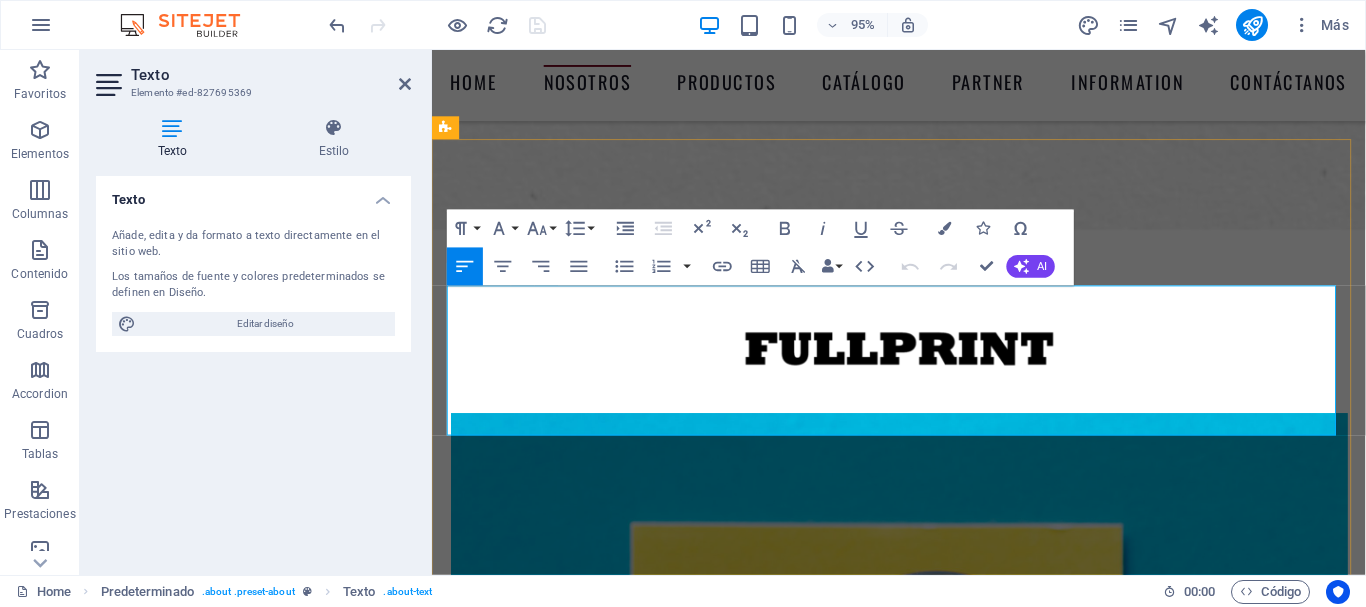 click on "Lorem ipsum dolor sit amet, consectetur adipisicing elit. Libero, assumenda, dolore, cum vel modi asperiores consequatur suscipit quidem ducimus eveniet iure expedita consectetur odio voluptatum similique fugit voluptates rem accusamus quae quas dolorem tenetur facere tempora maiores adipisci reiciendis accusantium voluptatibus id voluptate tempore dolor harum nisi amet! Nobis, eaque. Lorem ipsum dolor sit amet, consectetur adipisicing elit. Libero, assumenda, dolore, cum vel modi asperiores consequatur suscipit quidem ducimus eveniet iure expedita consectetur odio voluptatum similique fugit voluptates rem accusamus quae quas dolorem tenetur facere tempora maiores adipisci reiciendis accusantium voluptatibus id voluptate tempore dolor harum nisi amet! Nobis, eaque." at bounding box center [924, 2950] 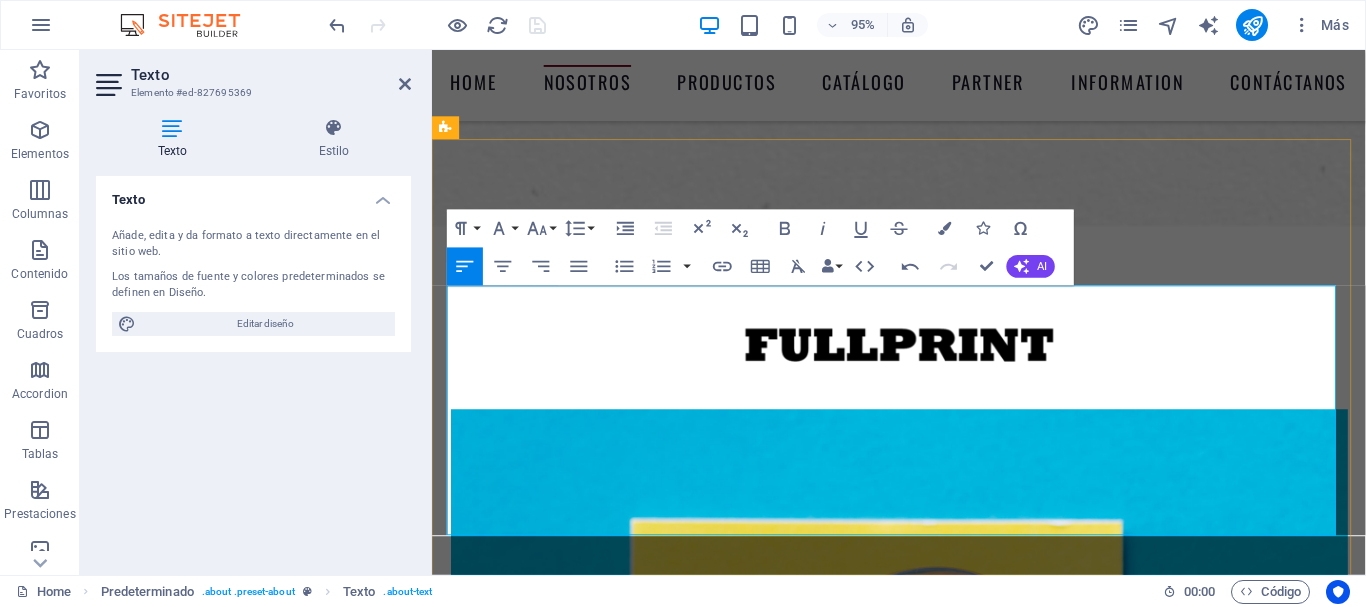 scroll, scrollTop: 12187, scrollLeft: 2, axis: both 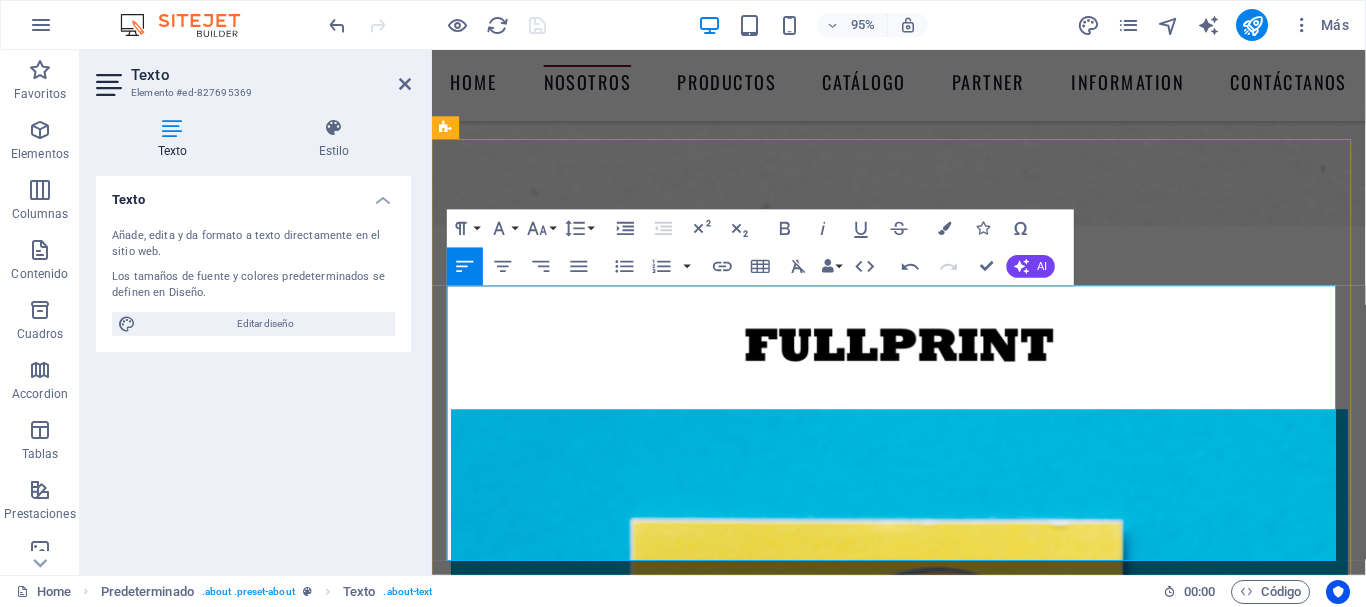click on "LEn nuestra empresa, no solo somos un distribuidor de tecnología; nos consideramos un aliado fundamental en tu proceso de transformación digital. Nuestro enfoque va más allá de simplemente ofrecer productos; nos esforzamos por ser tu socio estratégico, ayudándote a navegar por el complejo panorama tecnológico actual. Como líderes indiscutibles en el suministro de soluciones tecnológicas para los más destacados mercados del país, nuestra misión es comprender y atender las necesidades únicas y específicas de cada uno de nuestros clientes. Esto implica un profundo análisis de sus retos y oportunidades." at bounding box center (924, 2929) 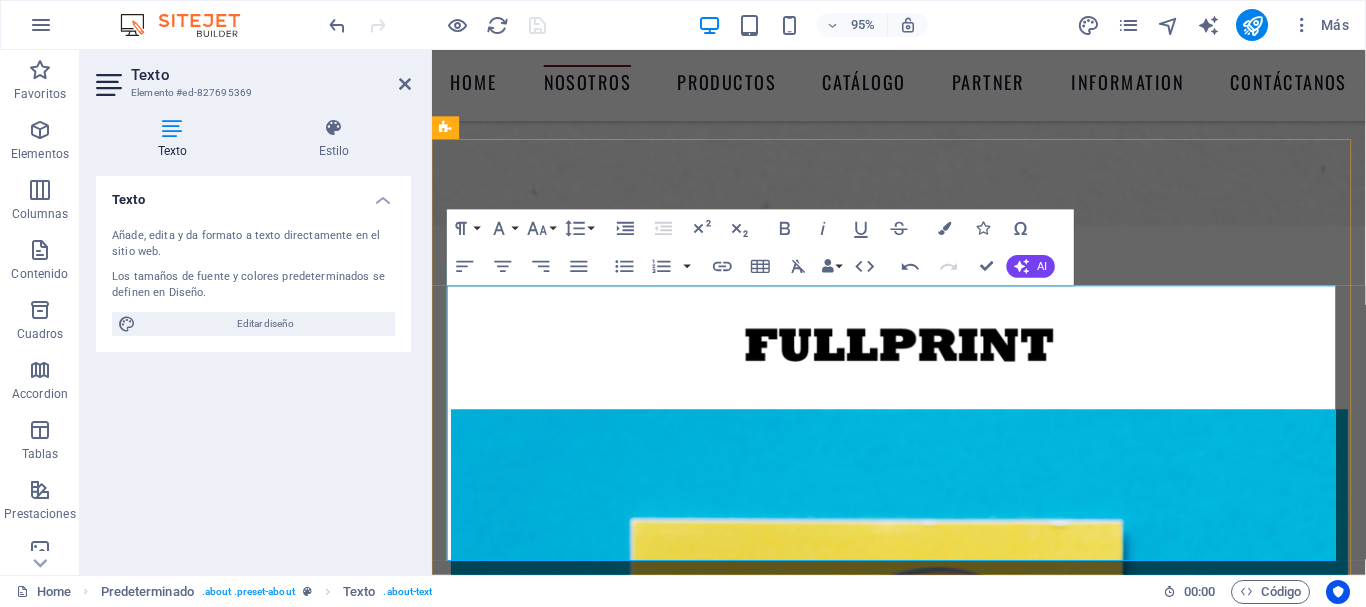 click on "orem ipsum dolor sit amet, consectetur adipisicing elit. Libero, assumenda, dolore, cum vel modi asperiores consequatur suscipit quidem ducimus eveniet iure expedita consectetur odio voluptatum similique fugit voluptates rem accusamus quae quas dolorem tenetur facere tempora maiores adipisci reiciendis accusantium voluptatibus id voluptate tempore dolor harum nisi amet! Nobis, eaque. Lorem ipsum dolor sit amet, consectetur adipisicing elit. Libero, assumenda, dolore, cum vel modi asperiores consequatur suscipit quidem ducimus eveniet iure expedita consectetur odio voluptatum similique fugit voluptates rem accusamus quae quas dolorem tenetur facere tempora maiores adipisci reiciendis accusantium voluptatibus id voluptate tempore dolor harum nisi amet! Nobis, eaque." at bounding box center [924, 3074] 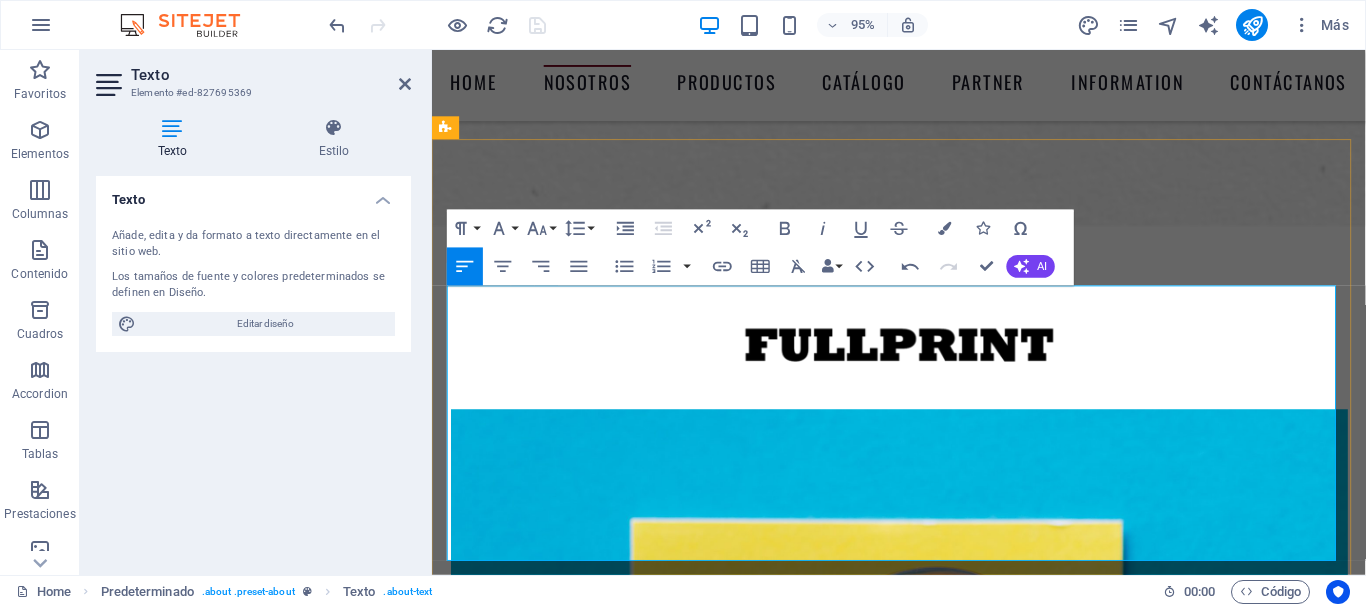 click on "En nuestra empresa, no solo somos un distribuidor de tecnología; sino que  nos consideramos un aliado fundamental en tu proceso de transformación digital. Nuestro enfoque va más allá de simplemente ofrecer productos; nos esforzamos por ser tu socio estratégico, ayudándote a navegar por el complejo y cambiante  panorama tecnológico actual. Como líderes indiscutibles en el suministro de soluciones tecnológicas para los más destacados mercados del país, nuestra misión es comprender y atender las necesidades únicas y específicas de cada uno de nuestros clientes. Esto implica un profundo análisis de sus retos y oportunidades." at bounding box center (924, 2929) 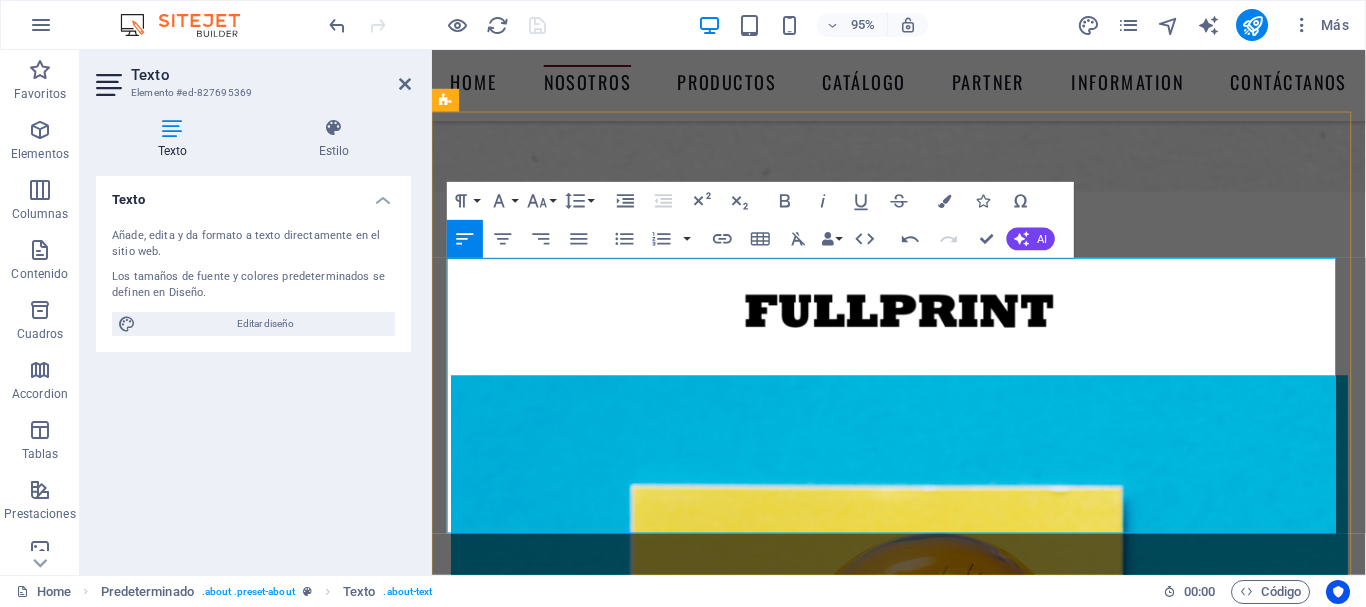 scroll, scrollTop: 1162, scrollLeft: 0, axis: vertical 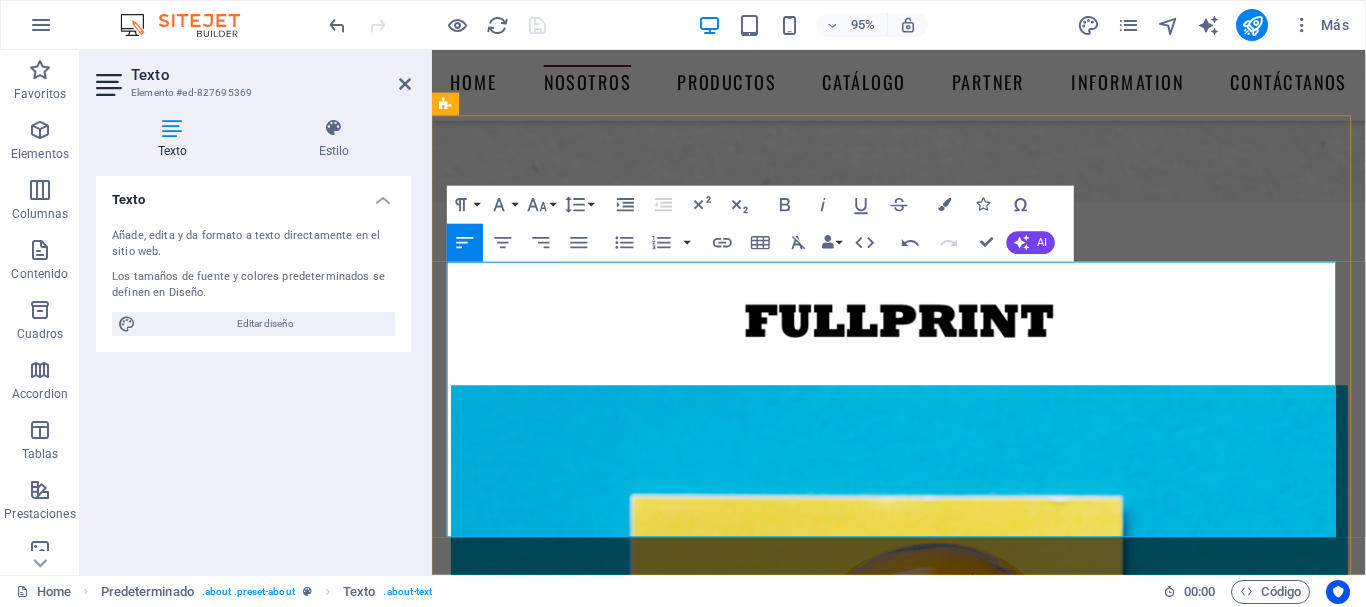 click on "En nuestra empresa, no solo somos un distribuidor de tecnología; sino que  nos consideramos un aliado fundamental en tu proceso de transformación digital. Nuestro enfoque va más allá de simplemente ofrecer productos; nos esforzamos por ser tu socio estratégico, ayudándote a navegar por el complejo y cambiante  panorama tecnológico actual. Como líderes indiscutibles en el suministro de soluciones tecnológicas para los más destacados mercados del país, nuestra misión es comprender y atender las necesidades únicas y específicas de cada uno de nuestros clientes. Esto implica un profundo análisis de sus retos y oportunidades." at bounding box center (924, 2904) 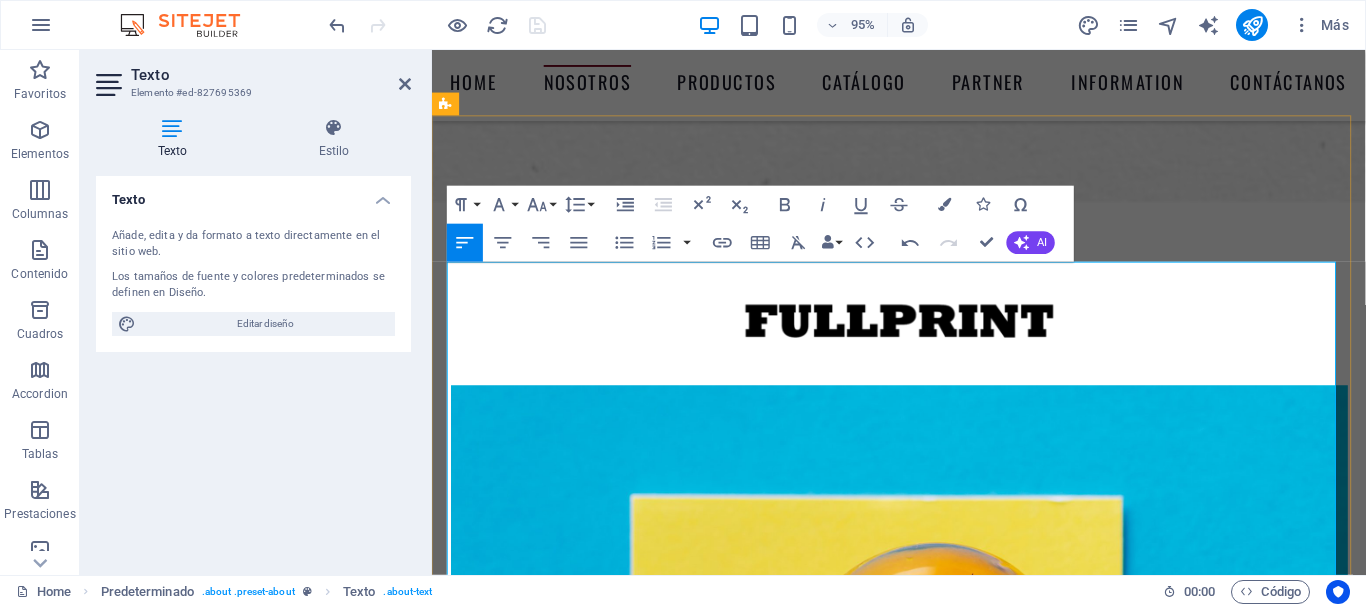 click on "En nuestra empresa, no solo somos un distribuidor de tecnología; sino que nos consideramos un aliado fundamental en tu proceso de transformación digital. Nuestro enfoque va más allá de simplemente ofrecer productos; nos esforzamos por ser tu socio estratégico, ayudándote a navegar por el complejo y cambiante panorama tecnológico actual. Como líderes indiscutibles en el suministro de soluciones tecnológicas para los más destacados mercados del país, nuestra misión es comprender y atender las necesidades únicas y específicas de cada uno de nuestros clientes. Esto implica un profundo análisis de sus retos y oportunidades." at bounding box center [924, 2904] 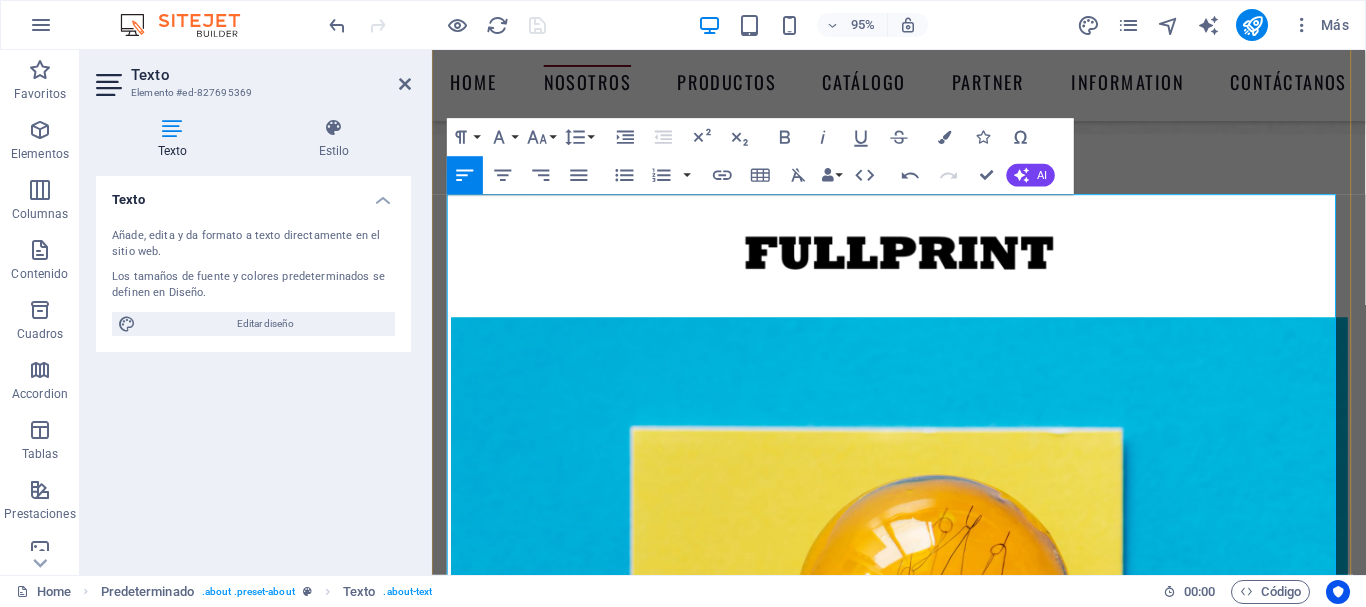 scroll, scrollTop: 1237, scrollLeft: 0, axis: vertical 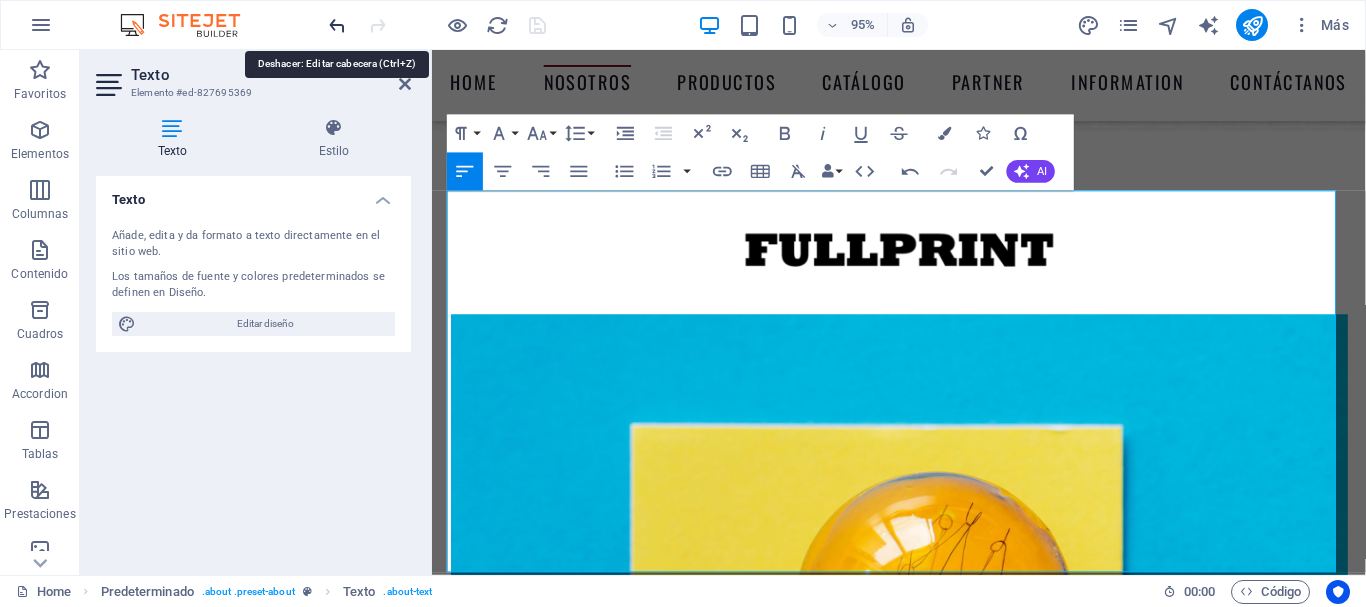 click at bounding box center (337, 25) 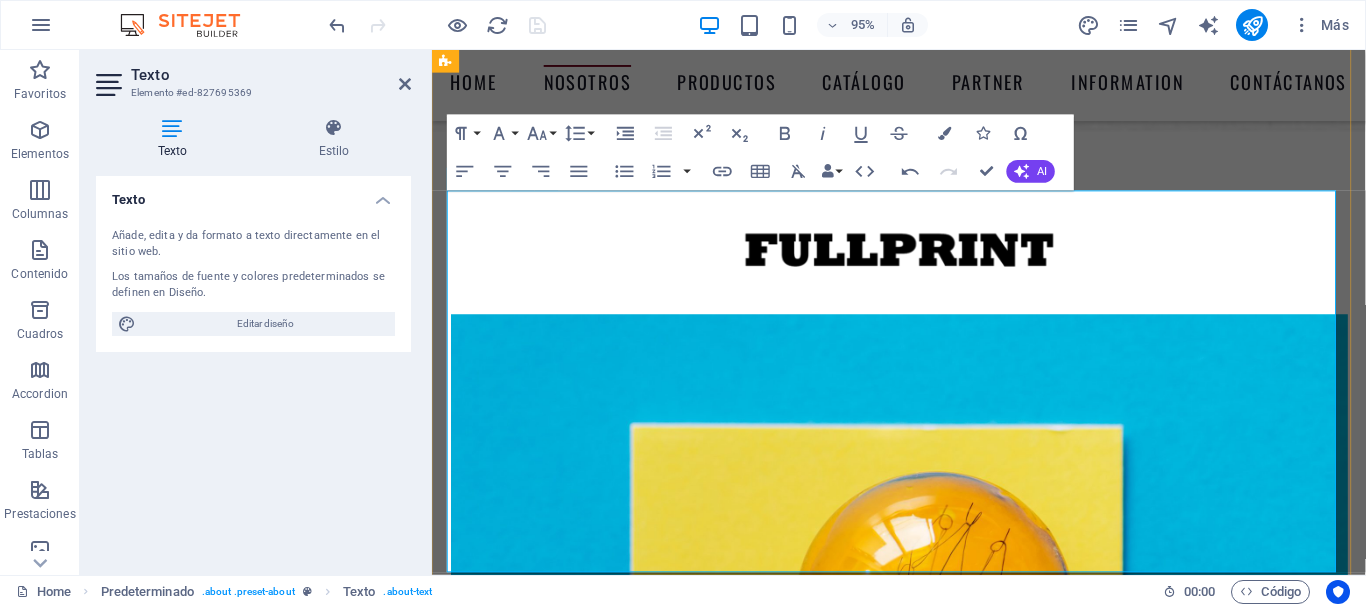 click on "En nuestra empresa, no solo somos un distribuidor de tecnología; sino que nos consideramos un aliado fundamental en tu proceso de transformación digital. Nuestro enfoque va más allá de simplemente ofrecer productos; nos esforzamos por ser tu socio estratégico, ayudándote a navegar por el complejo y cambiante panorama tecnológico actual. Como líderes indiscutibles en el suministro de soluciones tecnológicas para los más destacados mercados del país, nuestra misión es comprender y atender las necesidades únicas y específicas de cada uno de nuestros clientes. Esto implica un profundo análisis de sus retos y oportunidades." at bounding box center (924, 2829) 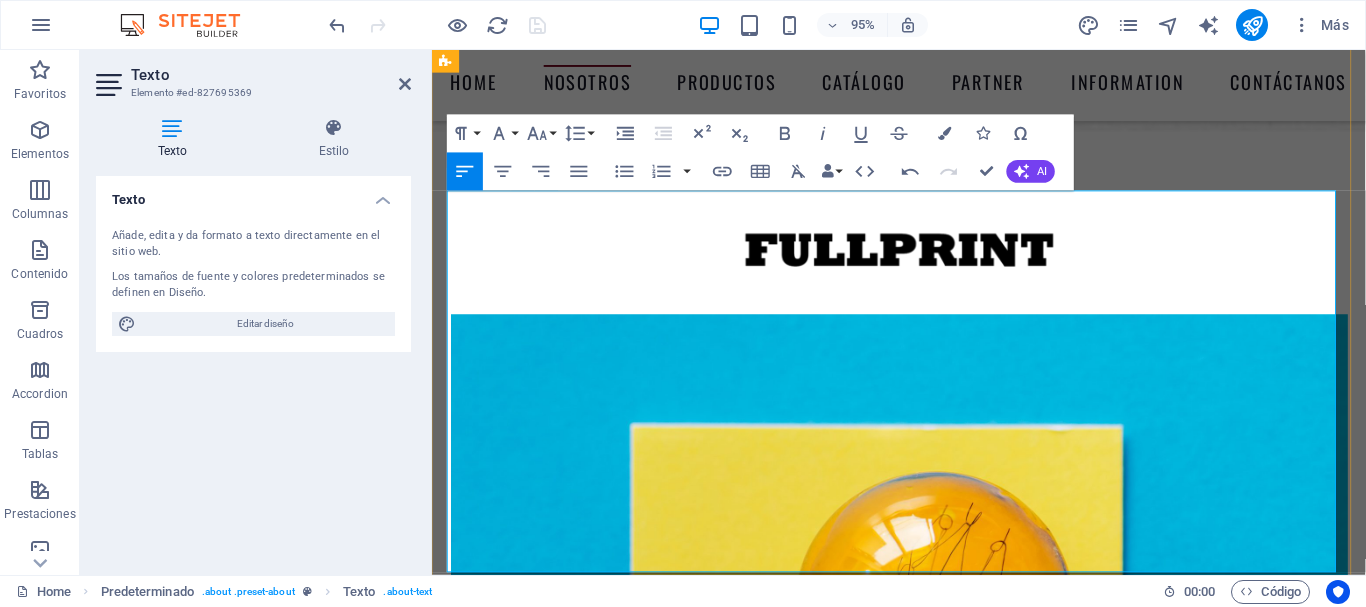 click on "Nuestro compromiso con la excelencia se traduce en la oferta de soluciones a medida, diseñadas específicamente para potenciar el crecimiento y la innovación en tu negocio. Esto lo logramos a través de un trato personalizado y cercano, donde cada cliente es tratado como una prioridad. Además, trabajamos exclusivamente con productos de las mejores marcas del mundo, garantizando la calidad y efectividad de las soluciones que proporcionamos. Nos enorgullece poder decir que estamos contigo en cada paso del camino hacia un futuro digital más prometedor." at bounding box center [922, 2952] 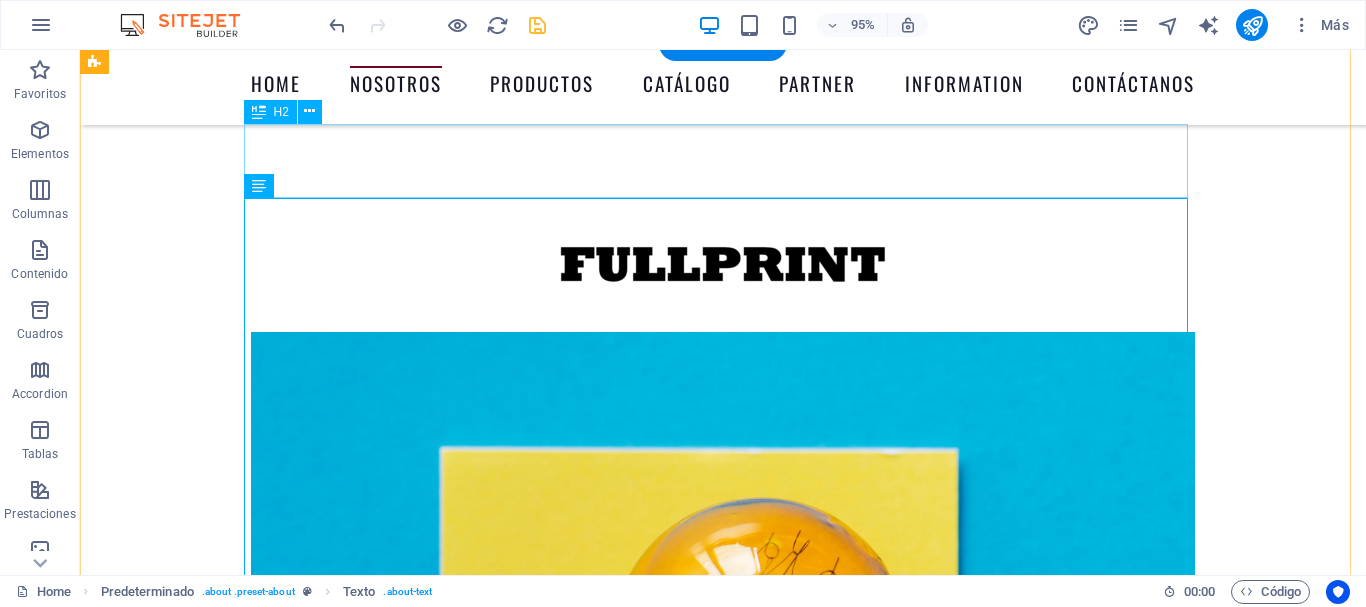 scroll, scrollTop: 1241, scrollLeft: 0, axis: vertical 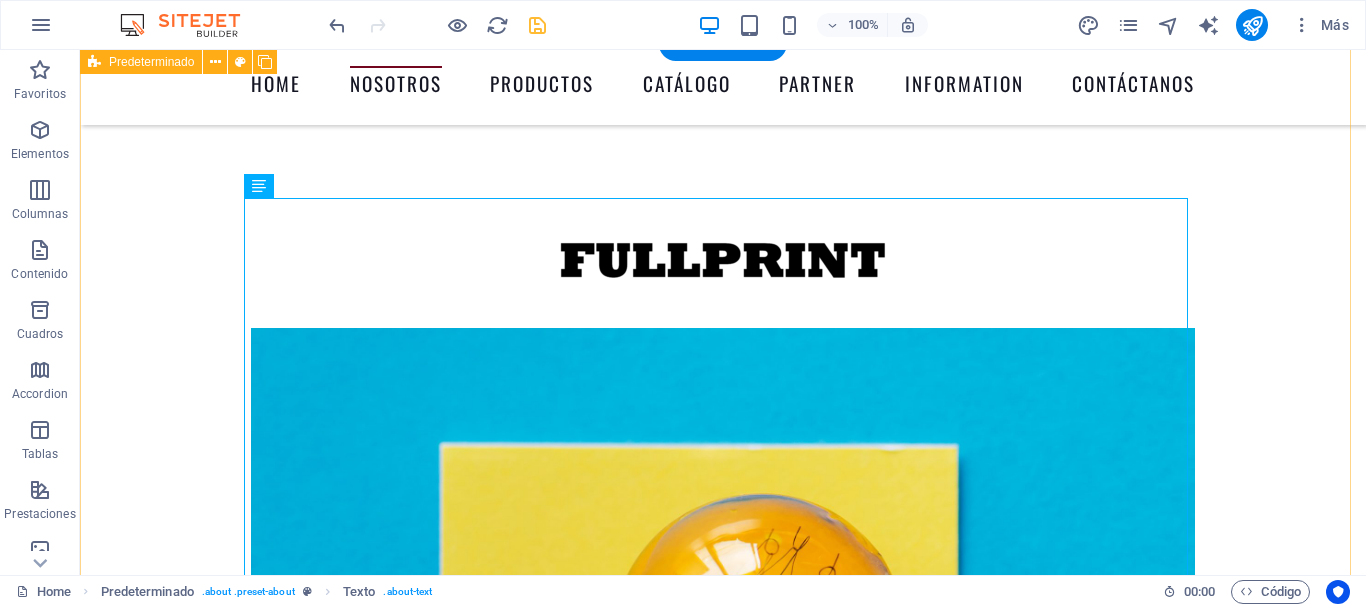 click on "sobre nosotros En nuestra empresa, no solo somos un distribuidor de tecnología; sino que nos consideramos un aliado fundamental en tu proceso de transformación digital. Nuestro enfoque va más allá de simplemente ofrecer productos; nos esforzamos por ser tu socio estratégico, ayudándote a navegar por el complejo y cambiante panorama tecnológico actual. Como líderes indiscutibles en el suministro de soluciones tecnológicas para los más destacados mercados del país, nuestra misión es comprender y atender las necesidades únicas y específicas de cada uno de nuestros clientes. Esto implica un profundo análisis de sus retos y oportunidades. Misión VisiónLorem ipsum dolor sit amet, consectetur adipisicing elit. Libero, assumenda, dolore, cum vel modi asperiores consequatur suscipit quidem ducimus eveniet iure expedita consectetur odio voluptatum similique fugit voluptates rem accusamus quae quas dolorem tenetur facere tempora..." at bounding box center [723, 2971] 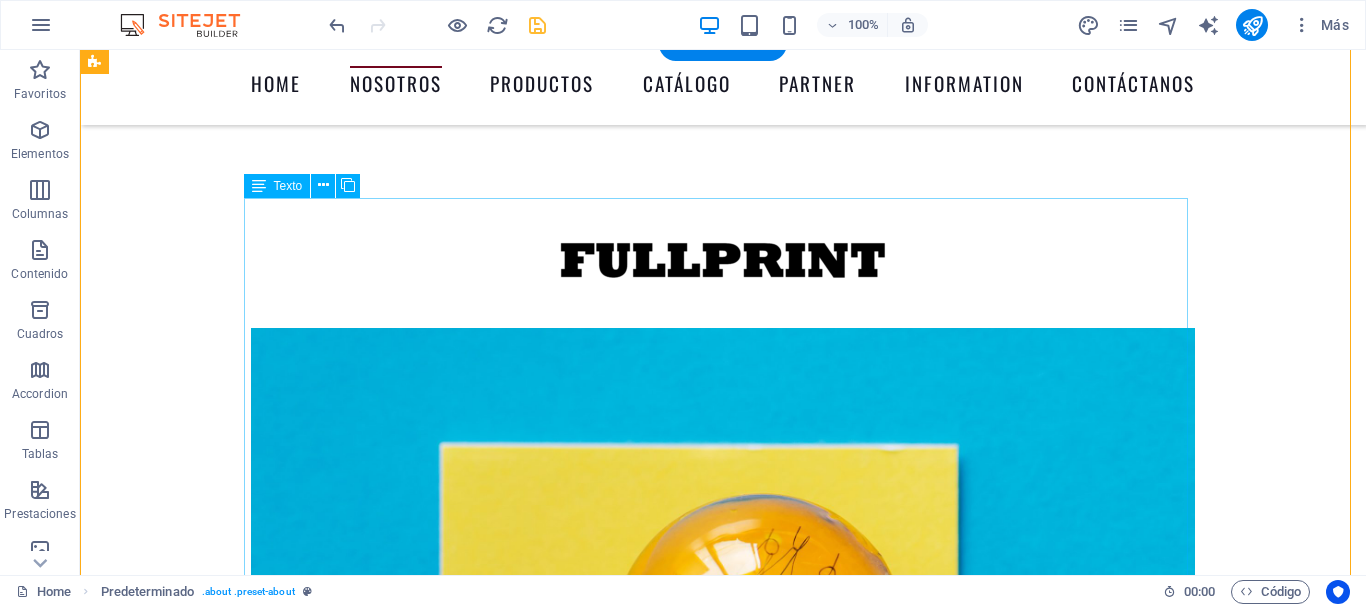click on "En nuestra empresa, no solo somos un distribuidor de tecnología; sino que nos consideramos un aliado fundamental en tu proceso de transformación digital. Nuestro enfoque va más allá de simplemente ofrecer productos; nos esforzamos por ser tu socio estratégico, ayudándote a navegar por el complejo y cambiante panorama tecnológico actual. Como líderes indiscutibles en el suministro de soluciones tecnológicas para los más destacados mercados del país, nuestra misión es comprender y atender las necesidades únicas y específicas de cada uno de nuestros clientes. Esto implica un profundo análisis de sus retos y oportunidades." at bounding box center (723, 2968) 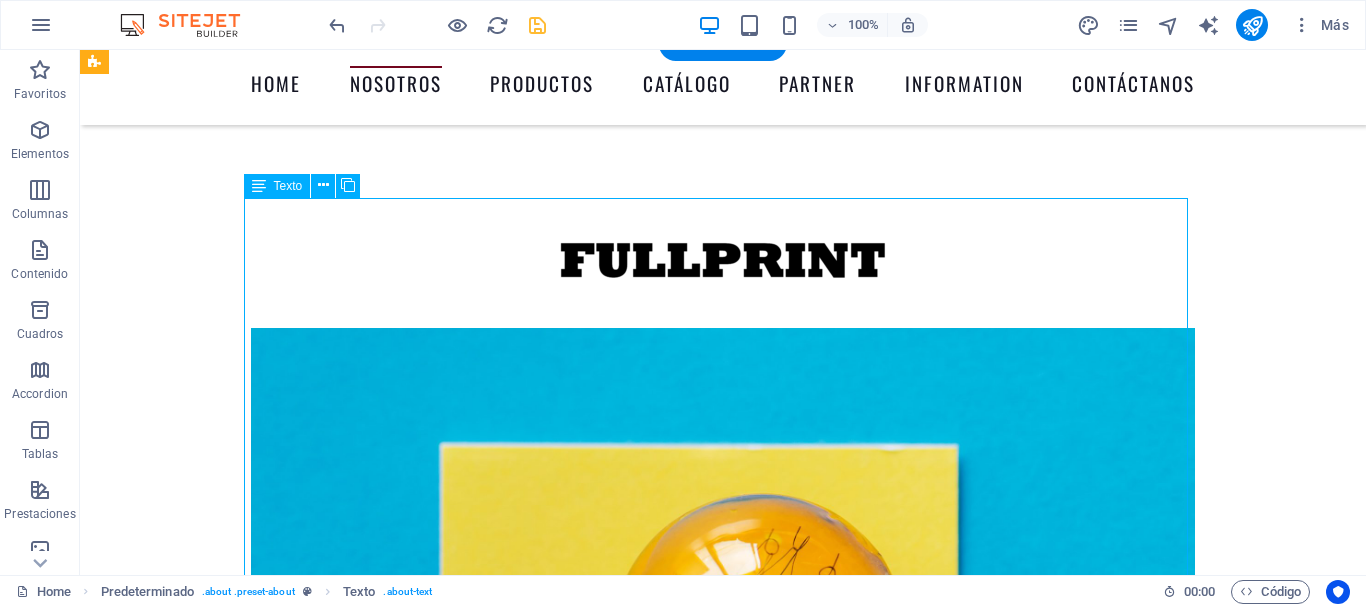 click on "En nuestra empresa, no solo somos un distribuidor de tecnología; sino que nos consideramos un aliado fundamental en tu proceso de transformación digital. Nuestro enfoque va más allá de simplemente ofrecer productos; nos esforzamos por ser tu socio estratégico, ayudándote a navegar por el complejo y cambiante panorama tecnológico actual. Como líderes indiscutibles en el suministro de soluciones tecnológicas para los más destacados mercados del país, nuestra misión es comprender y atender las necesidades únicas y específicas de cada uno de nuestros clientes. Esto implica un profundo análisis de sus retos y oportunidades." at bounding box center (723, 2968) 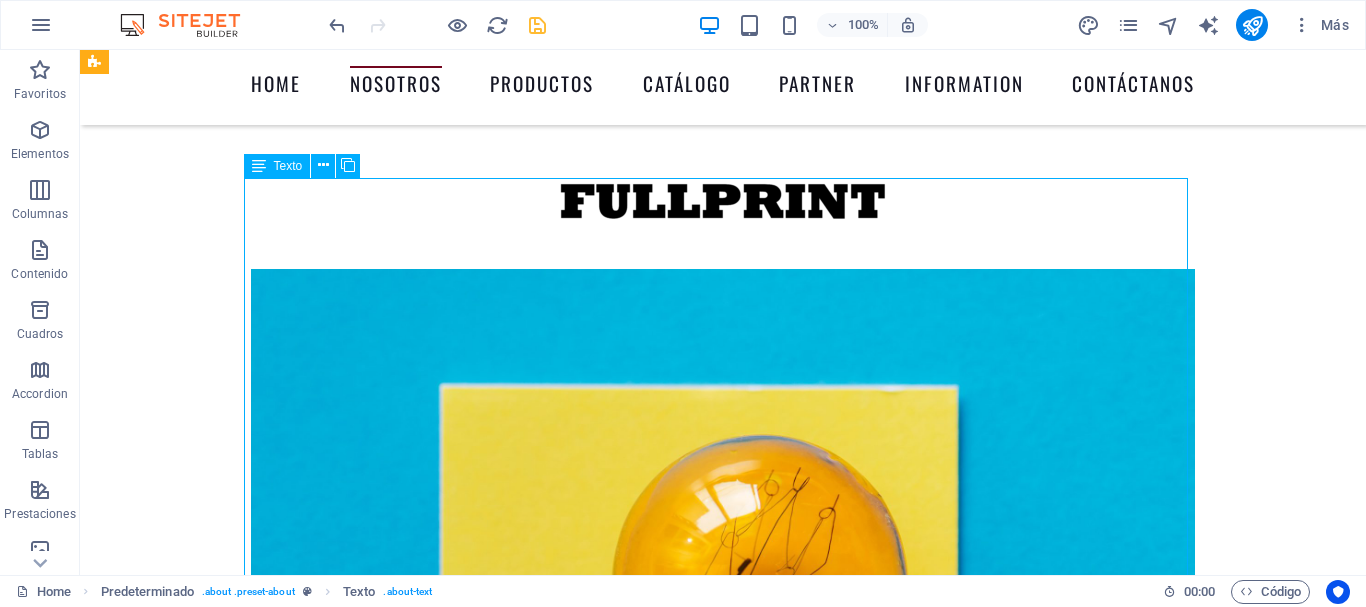 scroll, scrollTop: 1306, scrollLeft: 0, axis: vertical 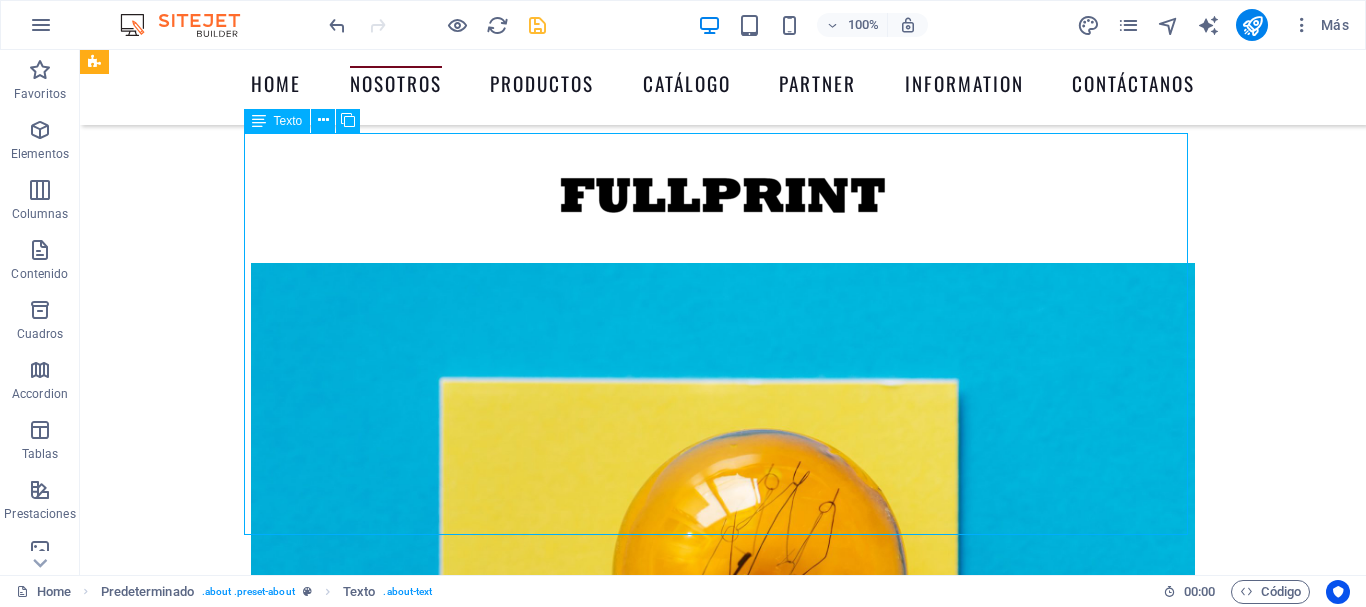 click on "En nuestra empresa, no solo somos un distribuidor de tecnología; sino que nos consideramos un aliado fundamental en tu proceso de transformación digital. Nuestro enfoque va más allá de simplemente ofrecer productos; nos esforzamos por ser tu socio estratégico, ayudándote a navegar por el complejo y cambiante panorama tecnológico actual. Como líderes indiscutibles en el suministro de soluciones tecnológicas para los más destacados mercados del país, nuestra misión es comprender y atender las necesidades únicas y específicas de cada uno de nuestros clientes. Esto implica un profundo análisis de sus retos y oportunidades." at bounding box center (723, 2903) 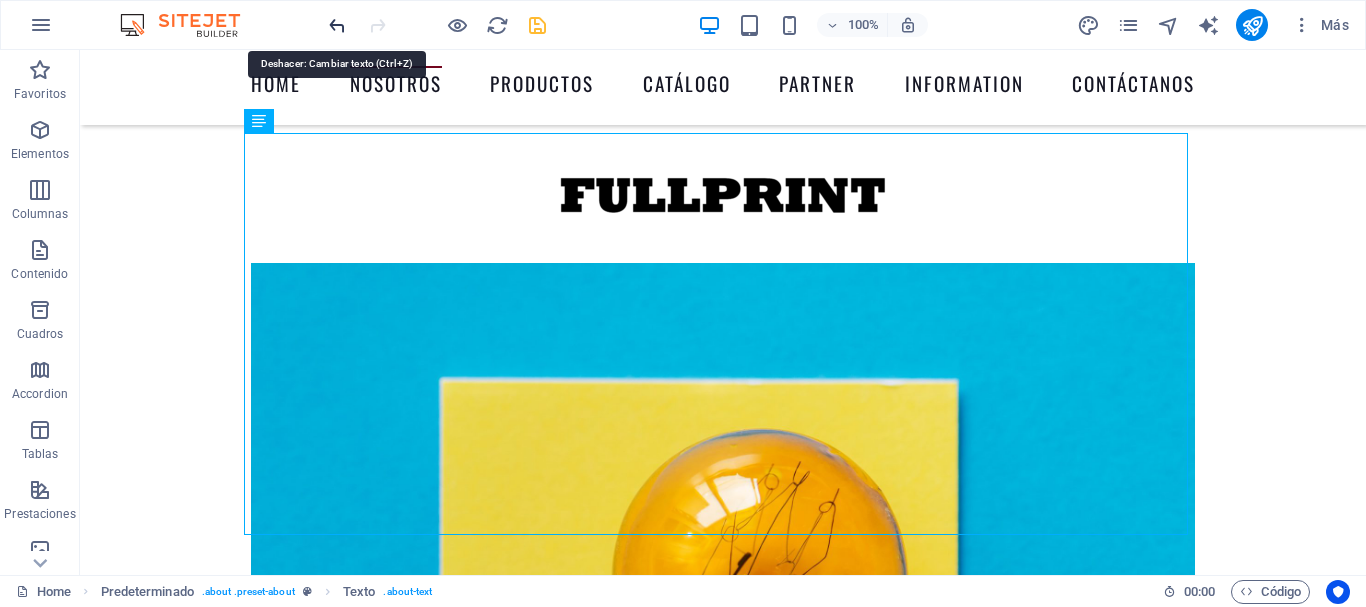 click at bounding box center [337, 25] 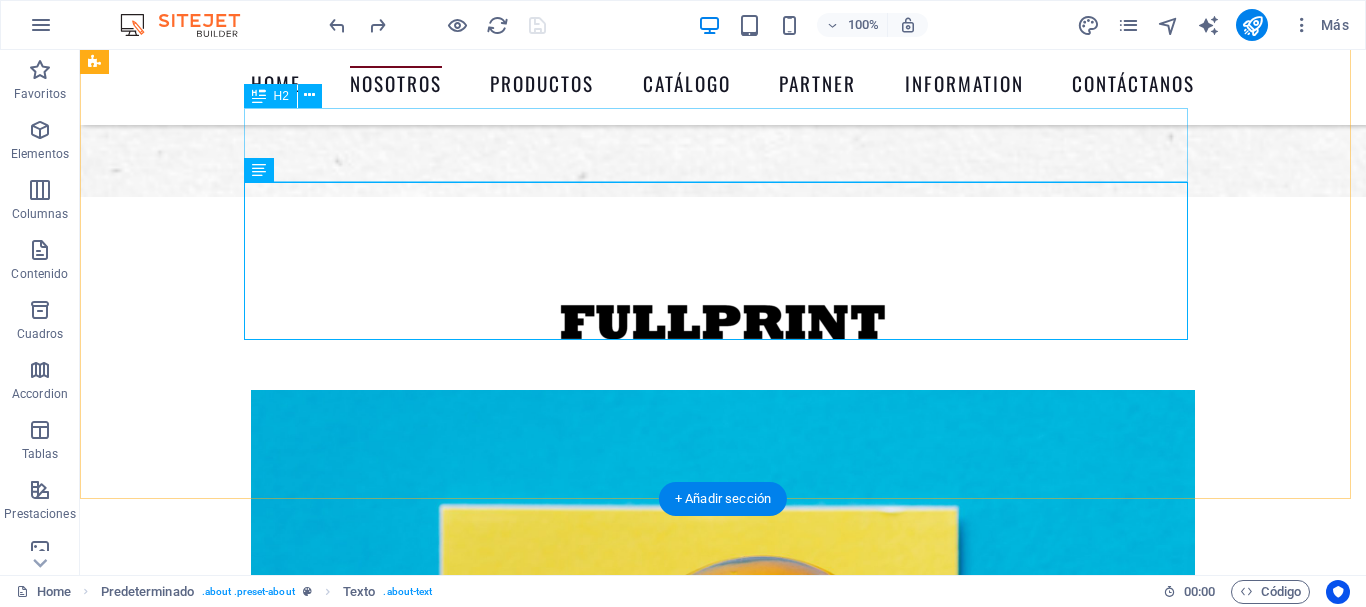scroll, scrollTop: 1164, scrollLeft: 0, axis: vertical 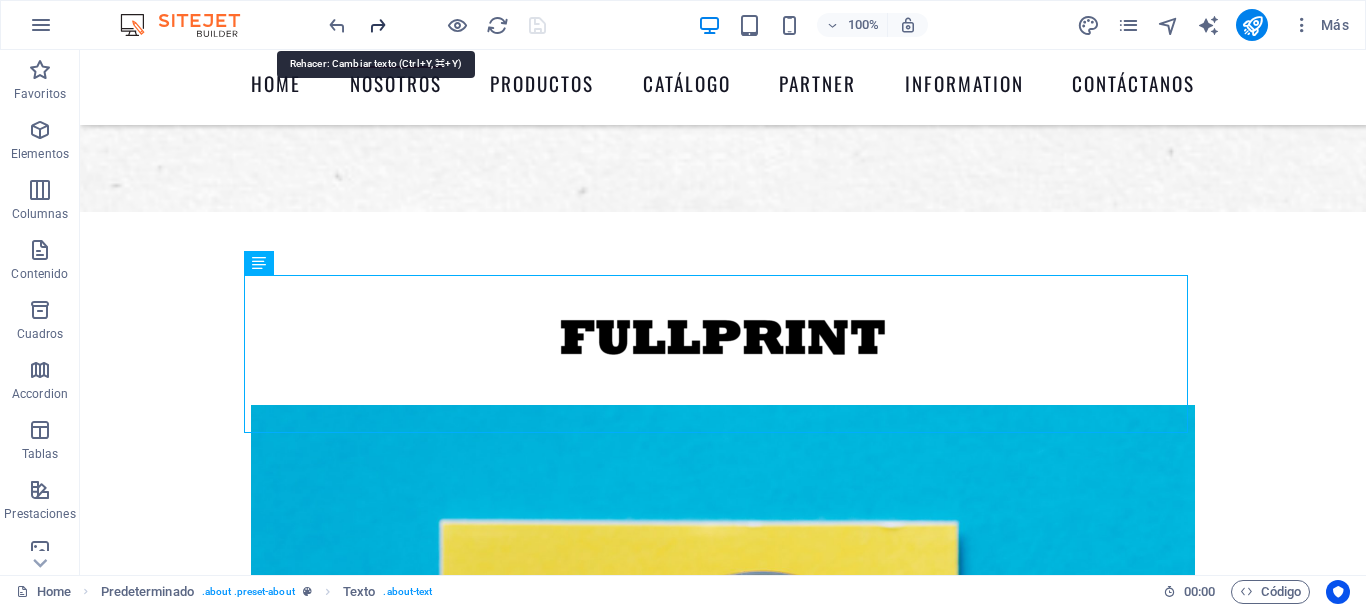 click at bounding box center [377, 25] 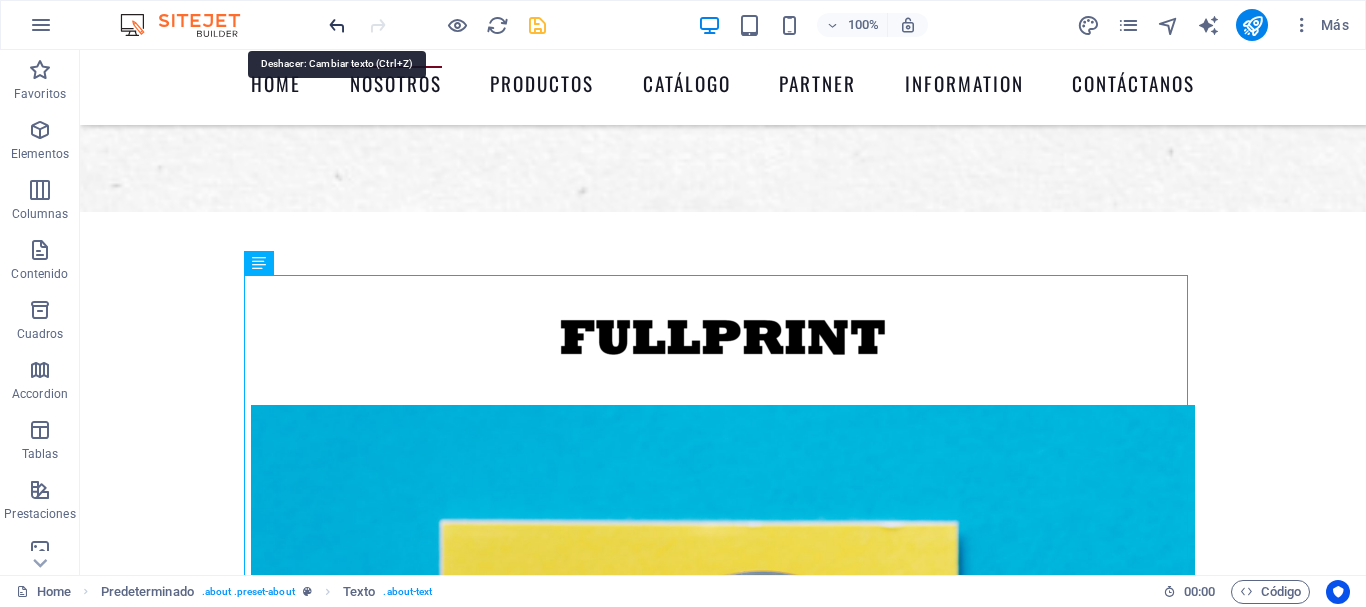 click at bounding box center (337, 25) 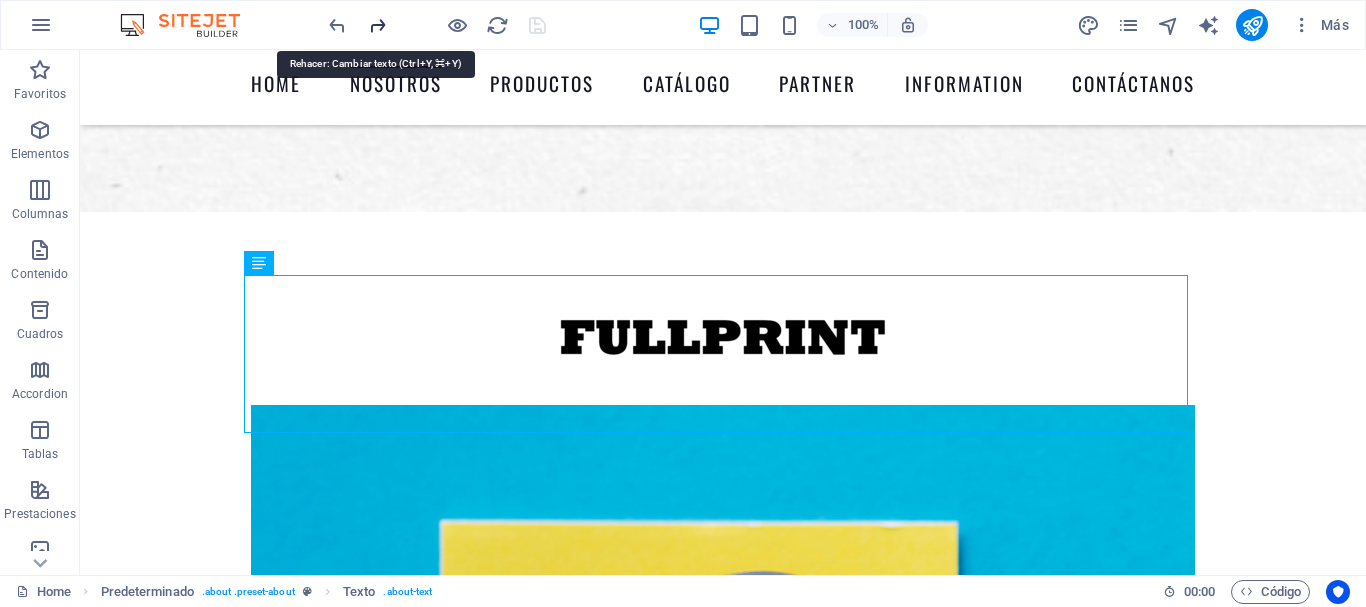 click at bounding box center (377, 25) 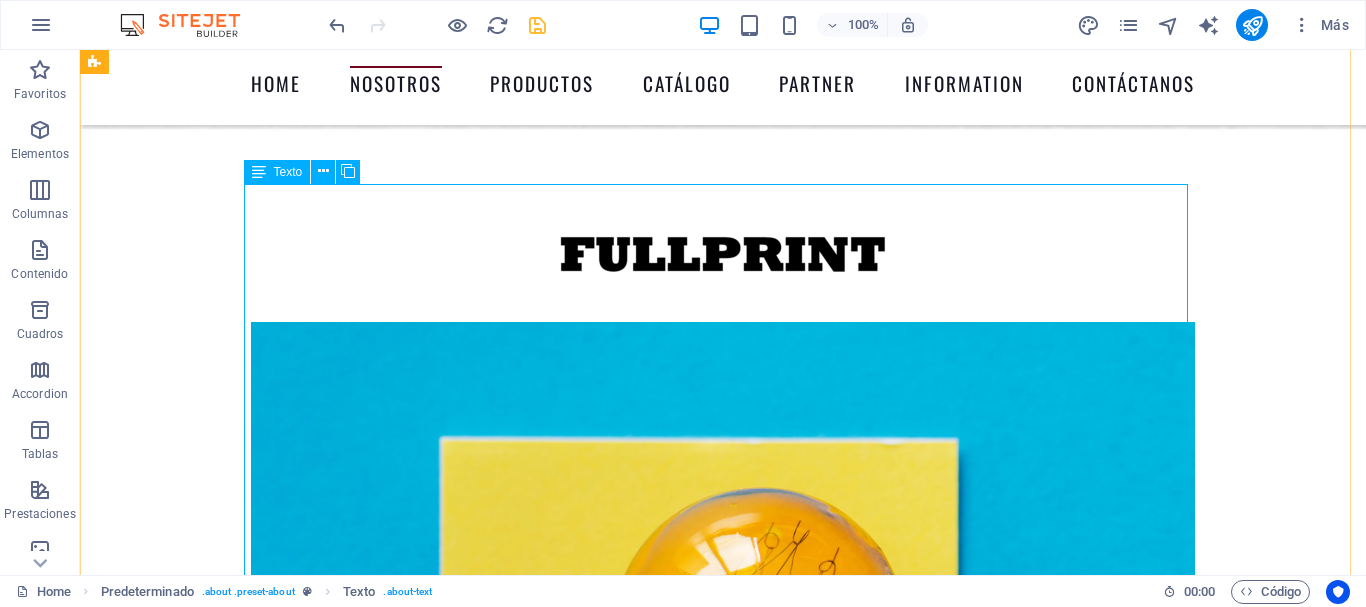 scroll, scrollTop: 1257, scrollLeft: 0, axis: vertical 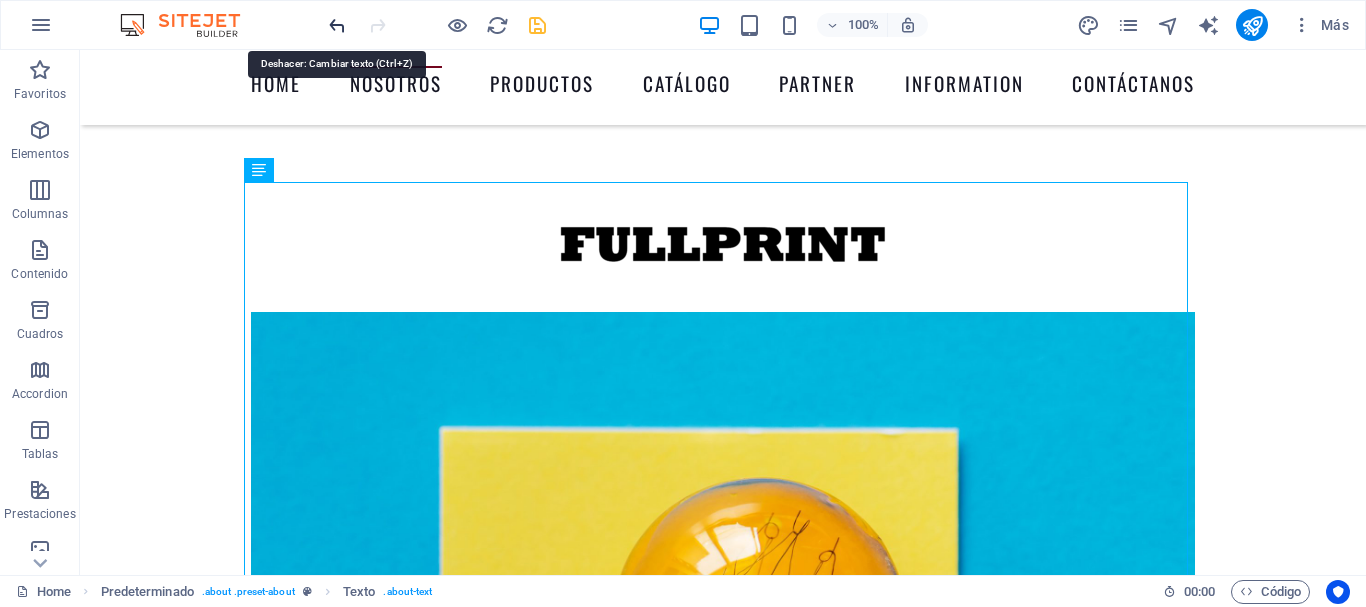 click at bounding box center [337, 25] 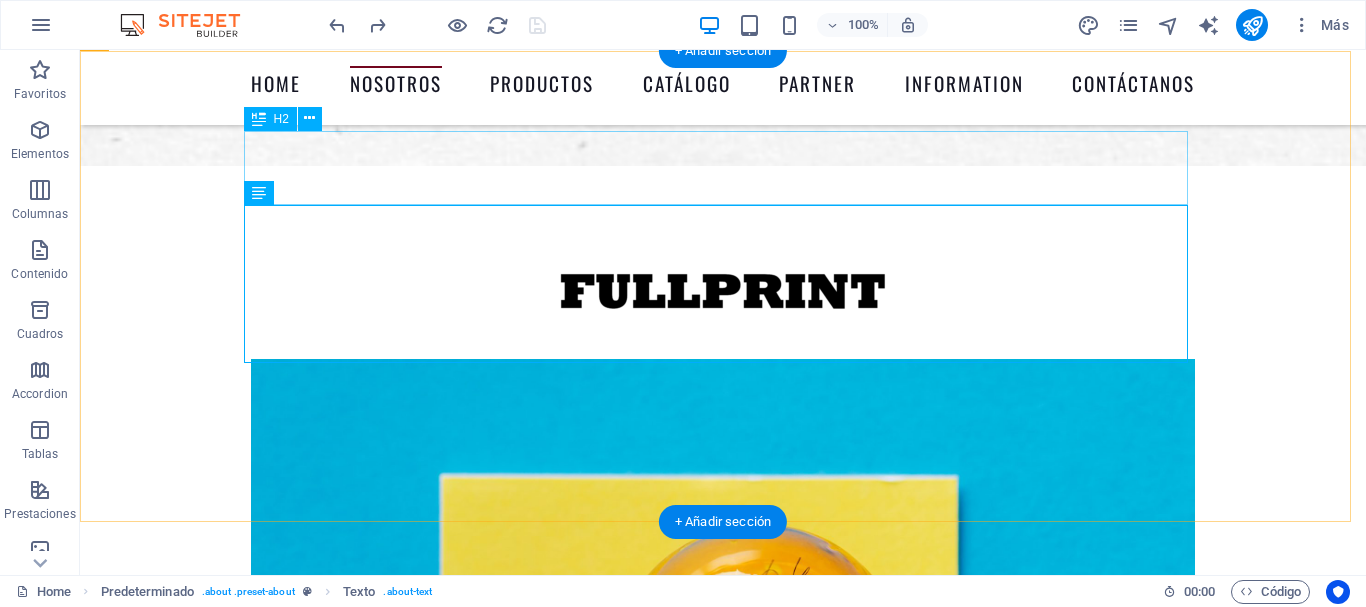 scroll, scrollTop: 1186, scrollLeft: 0, axis: vertical 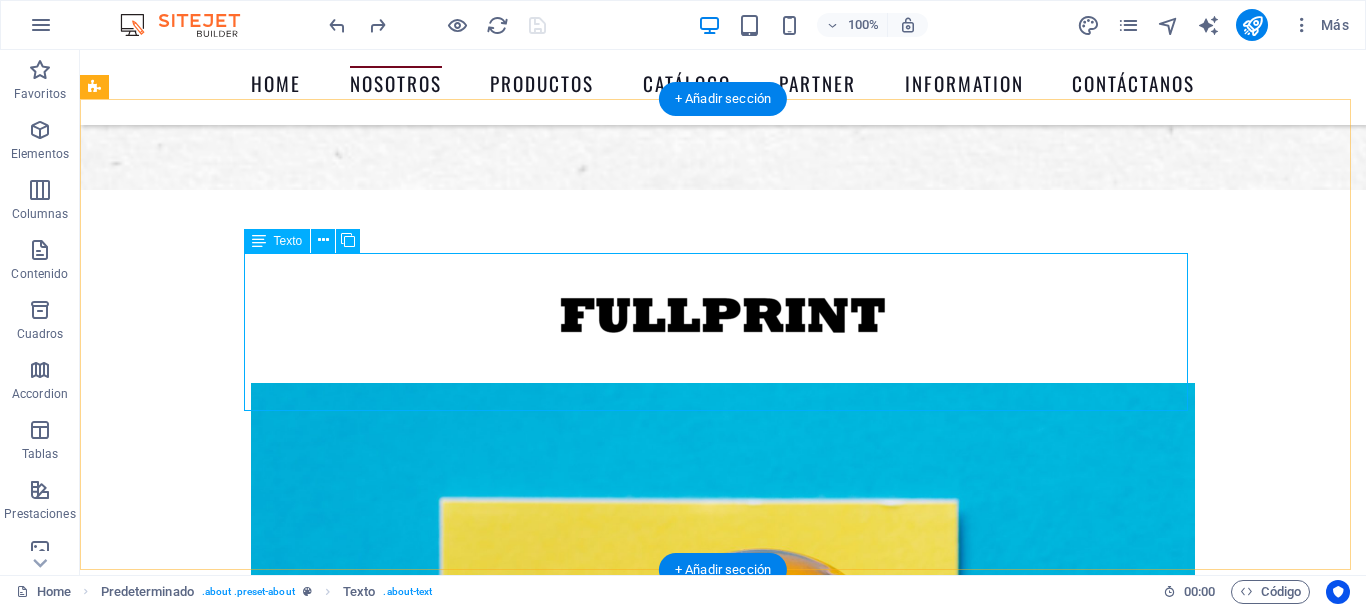 click on "Lorem ipsum dolor sit amet, consectetur adipisicing elit. Libero, assumenda, dolore, cum vel modi asperiores consequatur suscipit quidem ducimus eveniet iure expedita consectetur odio voluptatum similique fugit voluptates rem accusamus quae quas dolorem tenetur facere tempora maiores adipisci reiciendis accusantium voluptatibus id voluptate tempore dolor harum nisi amet! Nobis, eaque. Lorem ipsum dolor sit amet, consectetur adipisicing elit. Libero, assumenda, dolore, cum vel modi asperiores consequatur suscipit quidem ducimus eveniet iure expedita consectetur odio voluptatum similique fugit voluptates rem accusamus quae quas dolorem tenetur facere tempora maiores adipisci reiciendis accusantium voluptatibus id voluptate tempore dolor harum nisi amet! Nobis, eaque." at bounding box center (723, 2901) 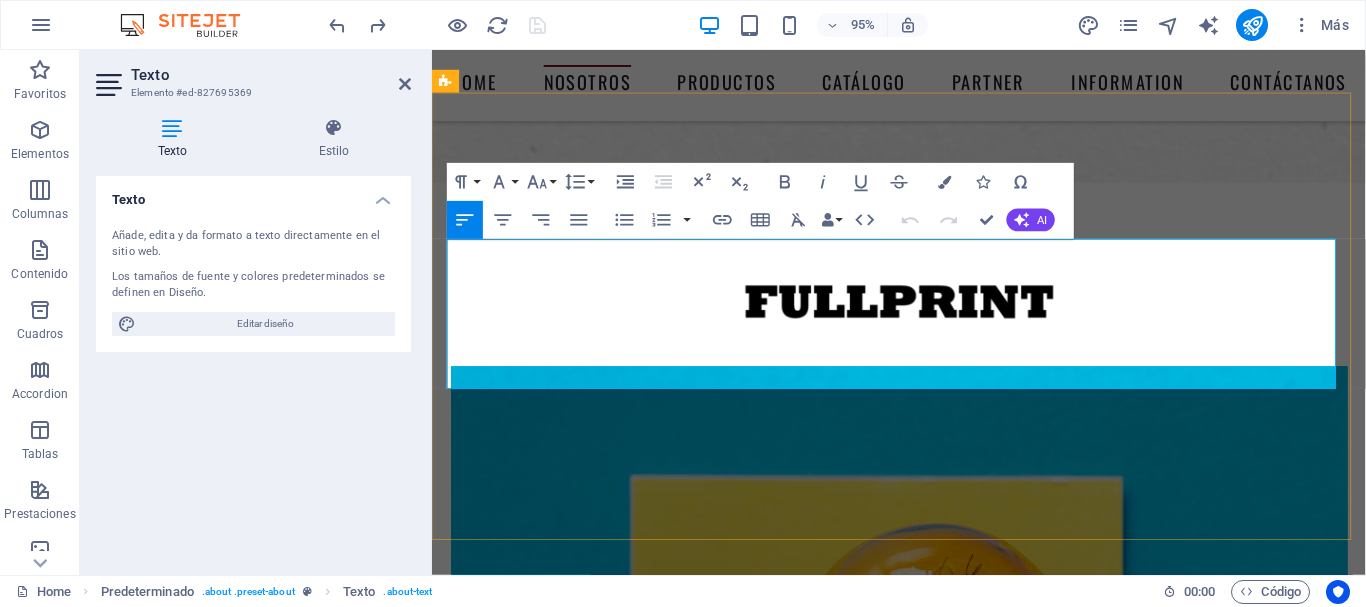 click on "Lorem ipsum dolor sit amet, consectetur adipisicing elit. Libero, assumenda, dolore, cum vel modi asperiores consequatur suscipit quidem ducimus eveniet iure expedita consectetur odio voluptatum similique fugit voluptates rem accusamus quae quas dolorem tenetur facere tempora maiores adipisci reiciendis accusantium voluptatibus id voluptate tempore dolor harum nisi amet! Nobis, eaque. Lorem ipsum dolor sit amet, consectetur adipisicing elit. Libero, assumenda, dolore, cum vel modi asperiores consequatur suscipit quidem ducimus eveniet iure expedita consectetur odio voluptatum similique fugit voluptates rem accusamus quae quas dolorem tenetur facere tempora maiores adipisci reiciendis accusantium voluptatibus id voluptate tempore dolor harum nisi amet! Nobis, eaque." at bounding box center [924, 2901] 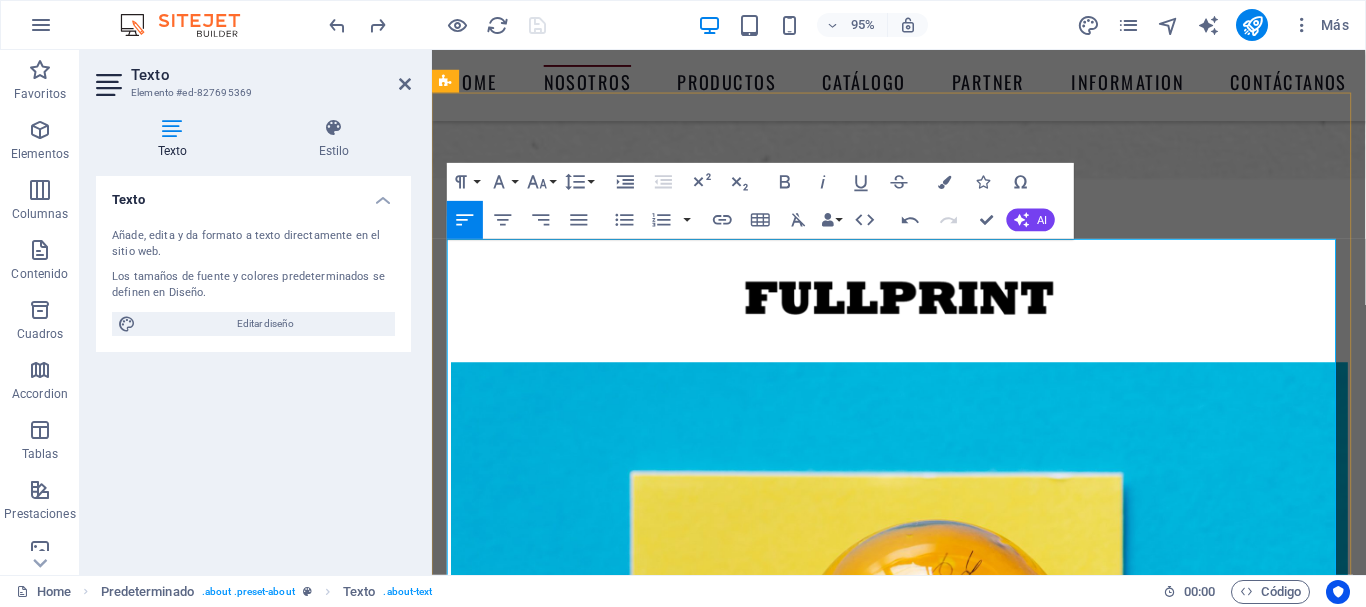 scroll, scrollTop: 23792, scrollLeft: 2, axis: both 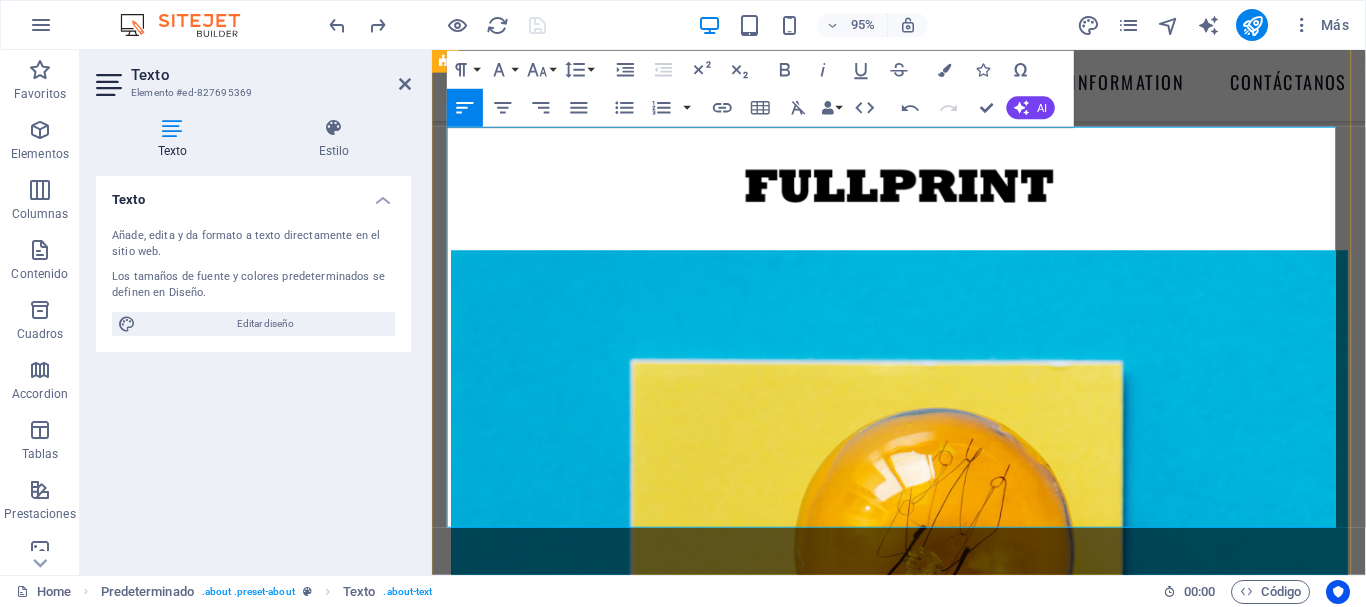 click on "orem ipsum dolor sit amet, consectetur adipisicing elit. Libero, assumenda, dolore, cum vel modi asperiores consequatur suscipit quidem ducimus eveniet iure expedita consectetur odio voluptatum similique fugit voluptates rem accusamus quae quas dolorem tenetur facere tempora maiores adipisci reiciendis accusantium voluptatibus id voluptate tempore dolor harum nisi amet! Nobis, eaque. Lorem ipsum dolor sit amet, consectetur adipisicing elit. Libero, assumenda, dolore, cum vel modi asperiores consequatur suscipit quidem ducimus eveniet iure expedita consectetur odio voluptatum similique fugit voluptates rem accusamus quae quas dolorem tenetur facere tempora maiores adipisci reiciendis accusantium voluptatibus id voluptate tempore dolor harum nisi amet! Nobis, eaque." at bounding box center [924, 3039] 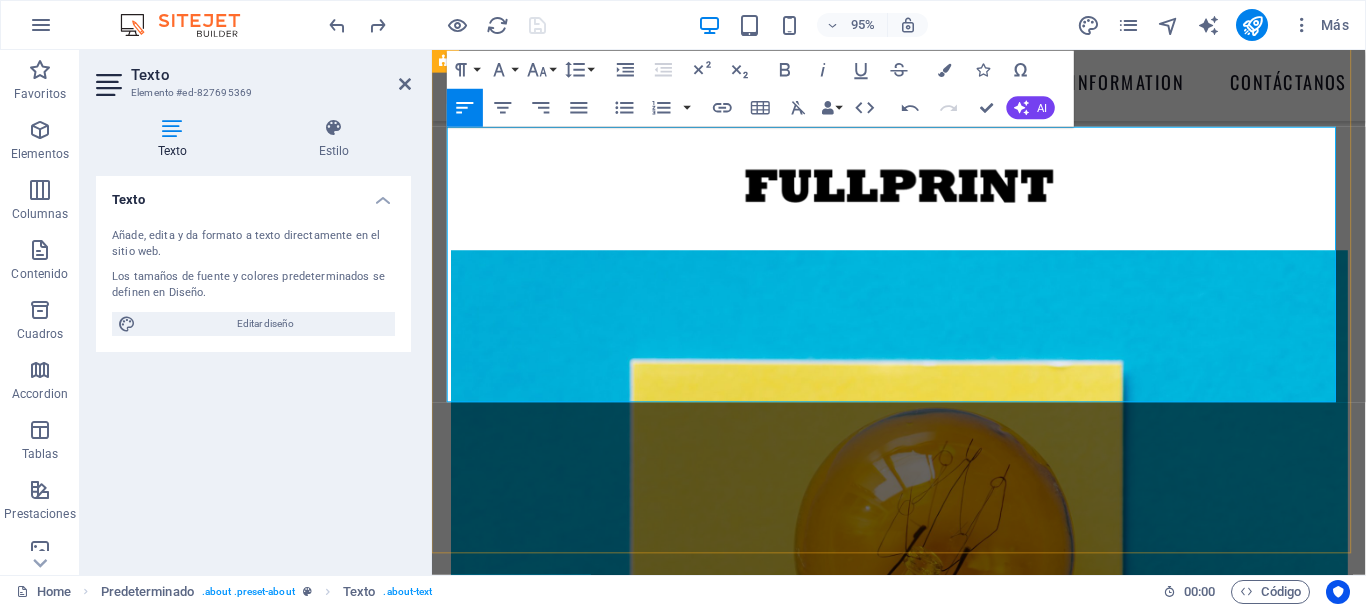 click on "Nuestro compromiso con la excelencia se traduce en la oferta de soluciones a medida, diseñadas específicamente para potenciar el crecimiento y la innovación en tu negocio. Esto lo logramos a través de un trato personalizado y cercano, donde cada cliente es tratado como una prioridad. Además, trabajamos exclusivamente con productos de las mejores marcas del mundo, garantizando la calidad y efectividad de las soluciones que proporcionamos. Nos enorgullece poder decir que estamos contigo en cada paso del camino hacia un futuro digital más prometedor." at bounding box center (924, 2908) 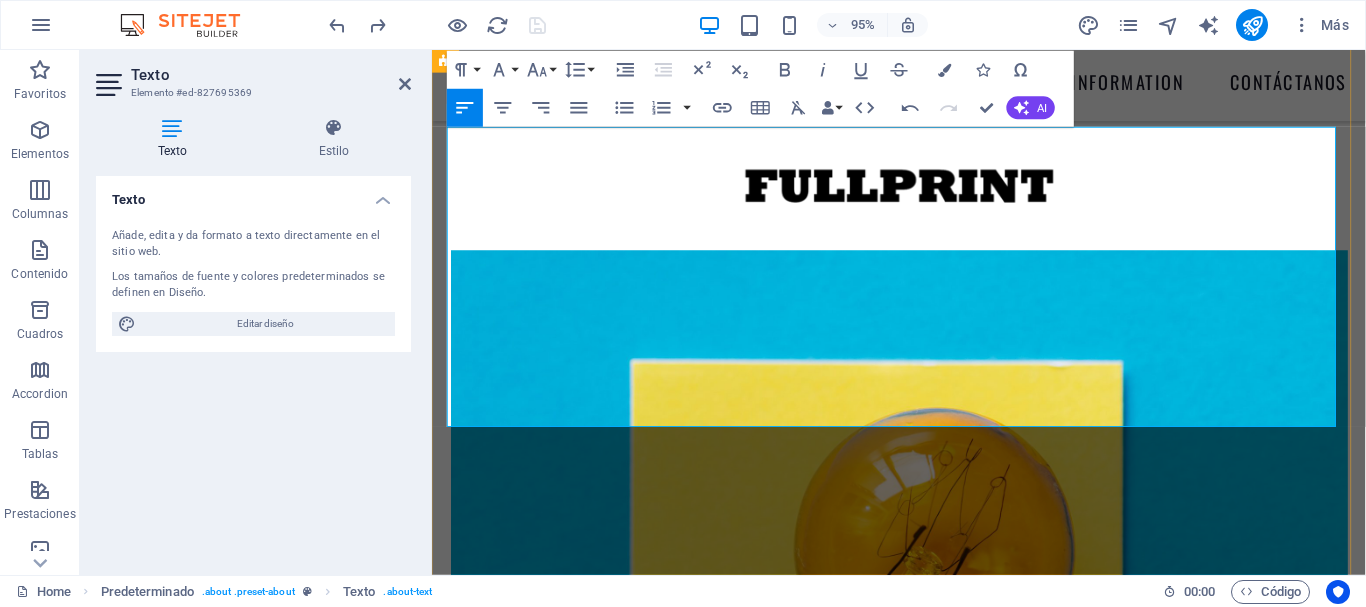 click on "Nuestro compromiso con la excelencia se traduce en la oferta de soluciones a medida, diseñadas específicamente para potenciar el crecimiento y la innovación en tu negocio. Esto lo logramos a través de un trato personalizado y cercano, donde cada cliente es tratado como una prioridad. Además, trabajamos exclusivamente con productos de las mejores marcas del mundo, garantizando la calidad y efectividad de las soluciones que proporcionamos. Nos enorgullece poder decir que estamos contigo en cada paso del camino hacia un futuro digital más prometedor." at bounding box center (924, 2934) 